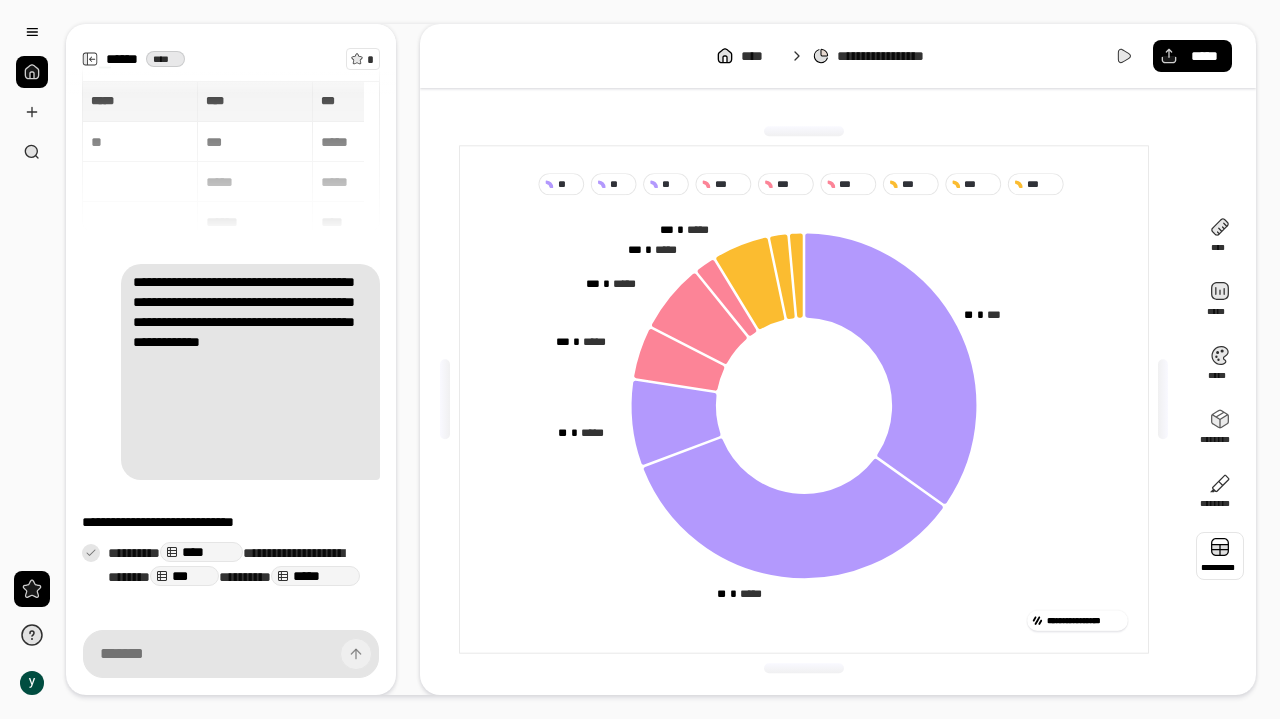 scroll, scrollTop: 0, scrollLeft: 0, axis: both 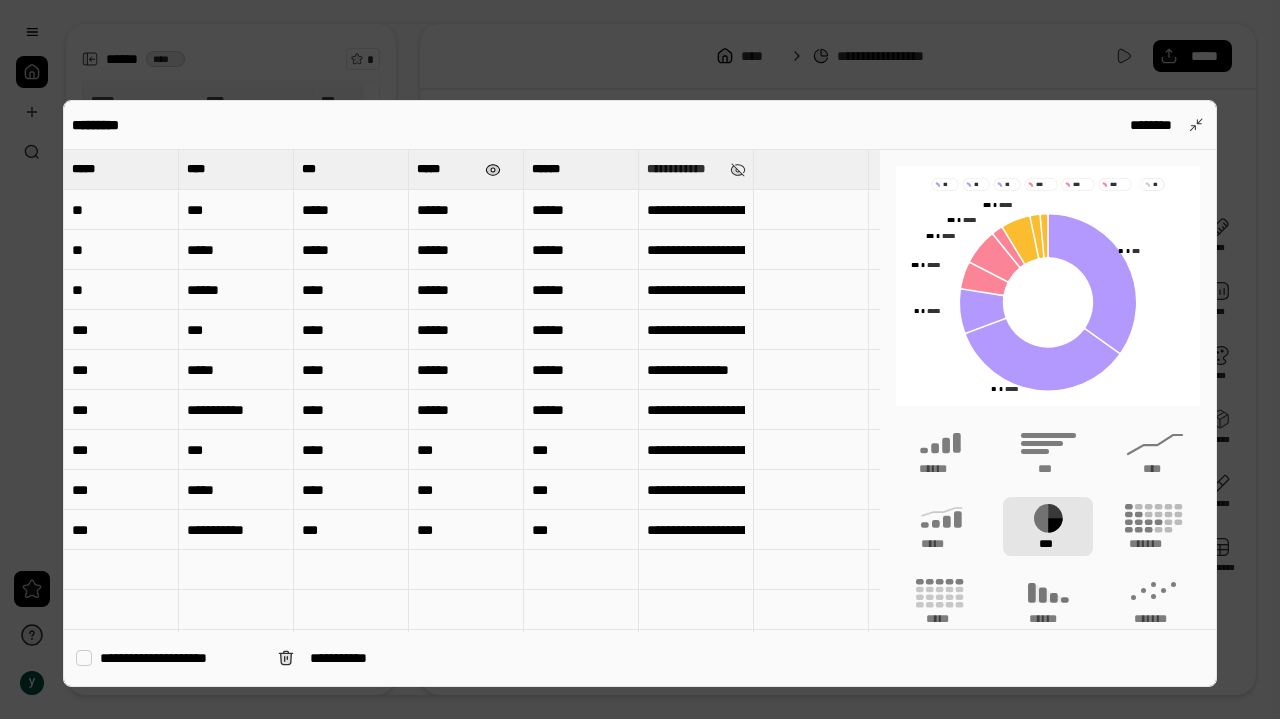 click at bounding box center (493, 170) 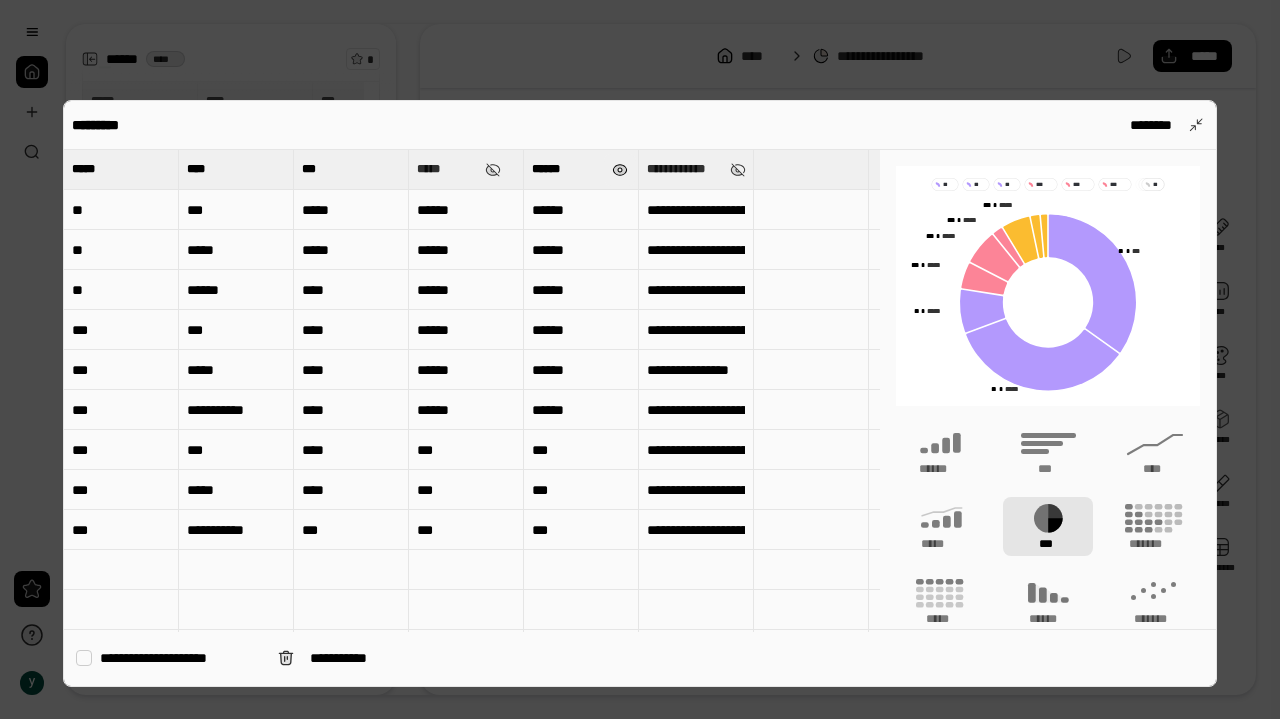 click at bounding box center [620, 170] 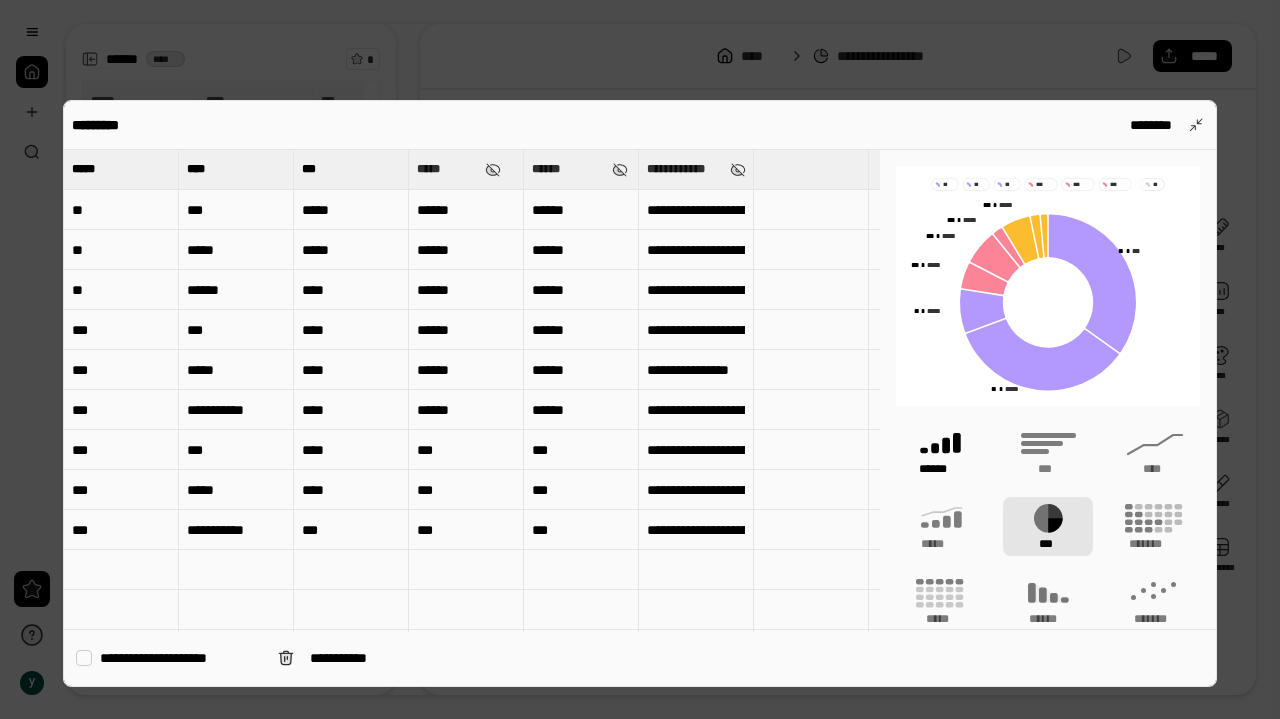 click 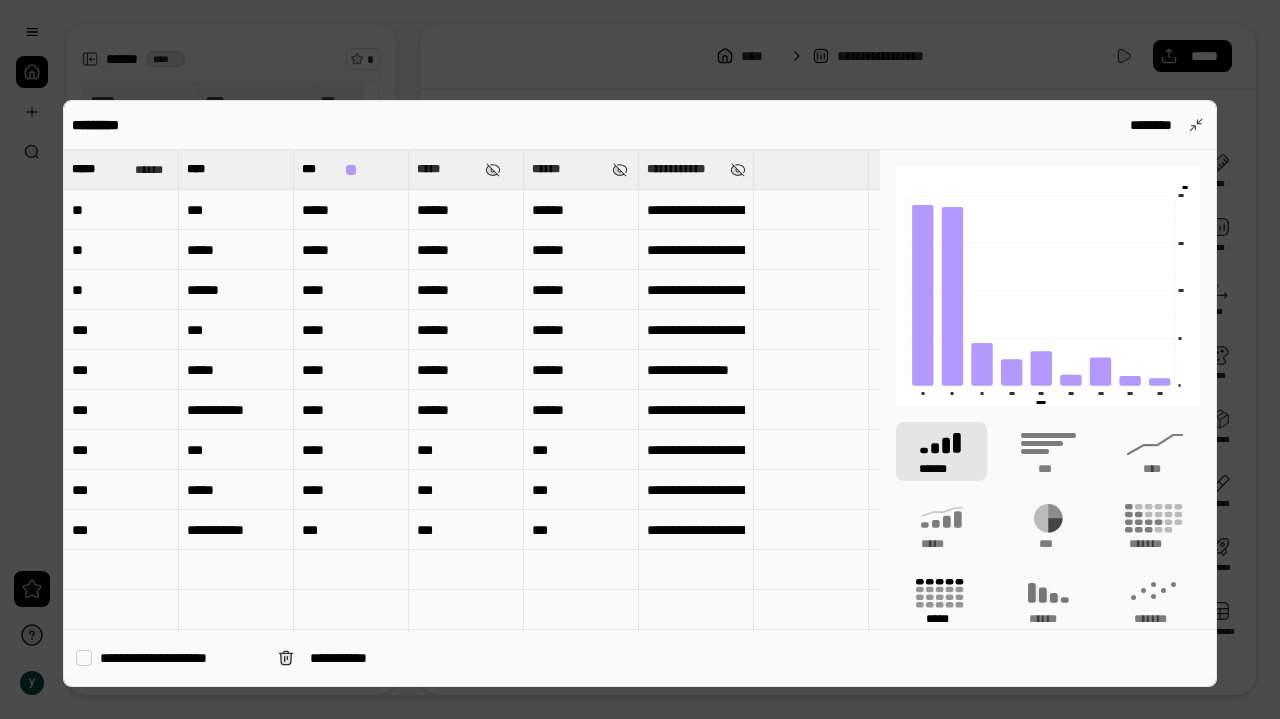 click 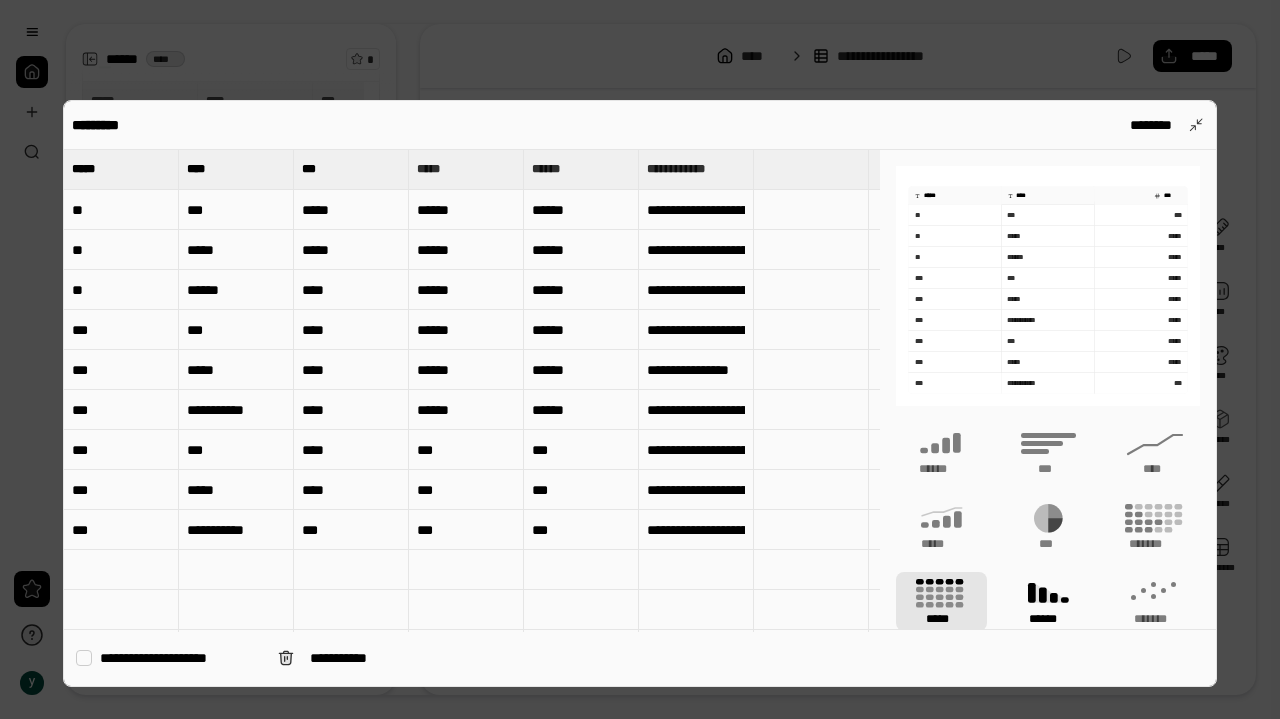 click 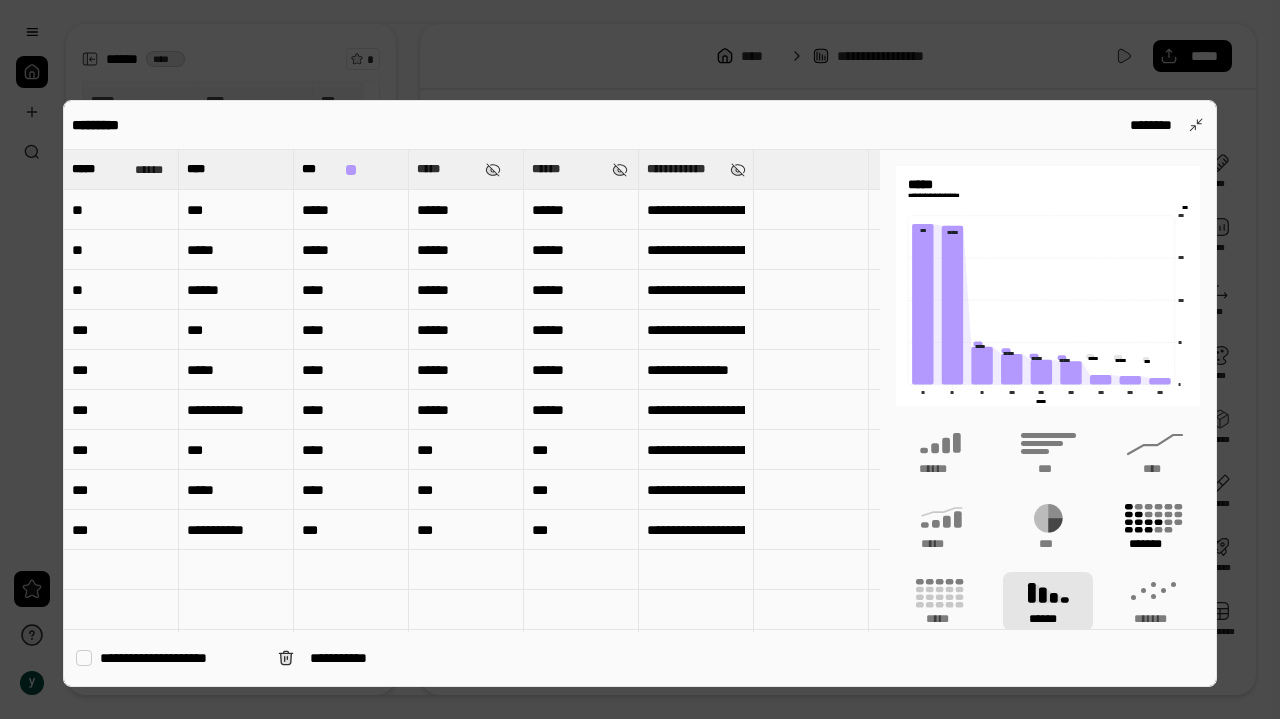 click 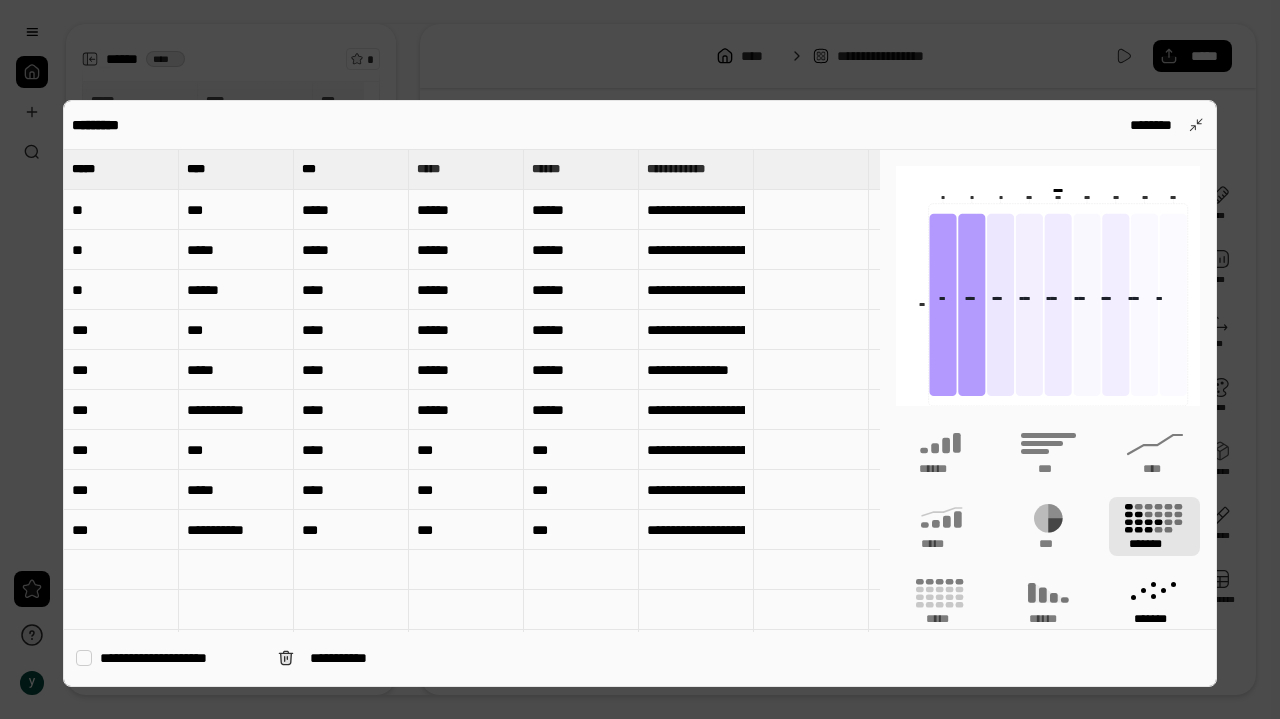 click on "*******" at bounding box center (1155, 619) 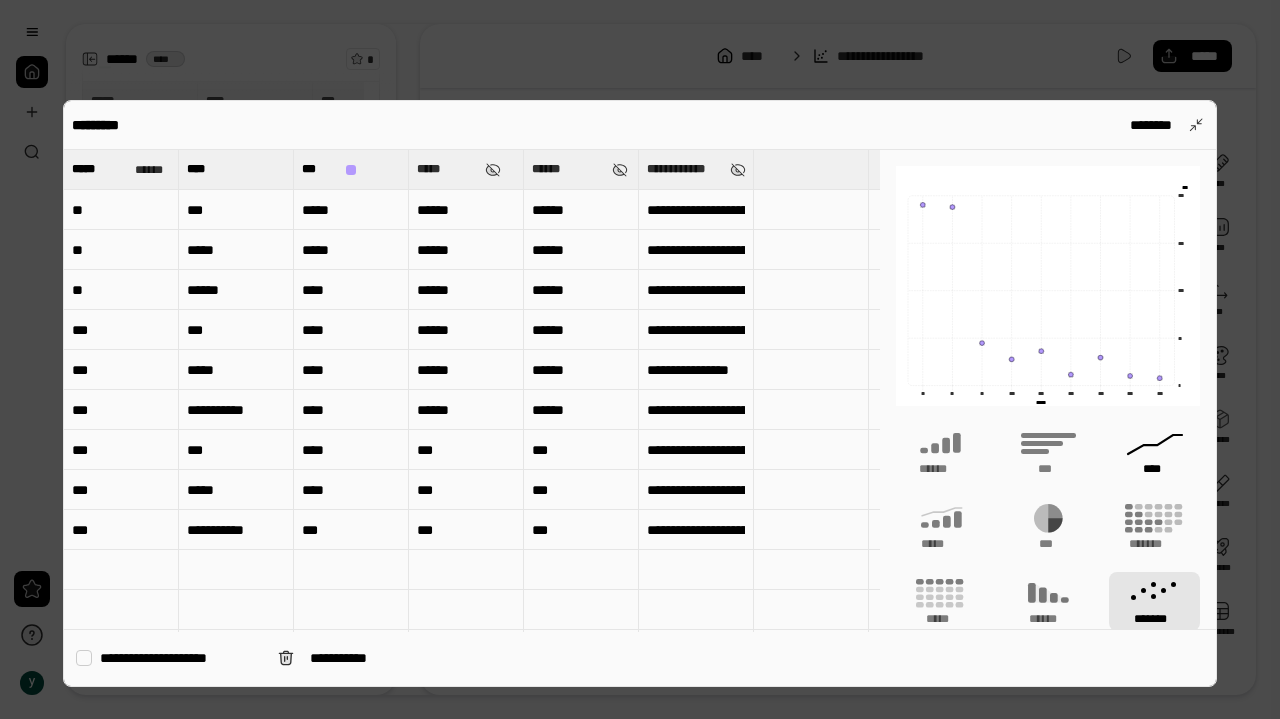 click 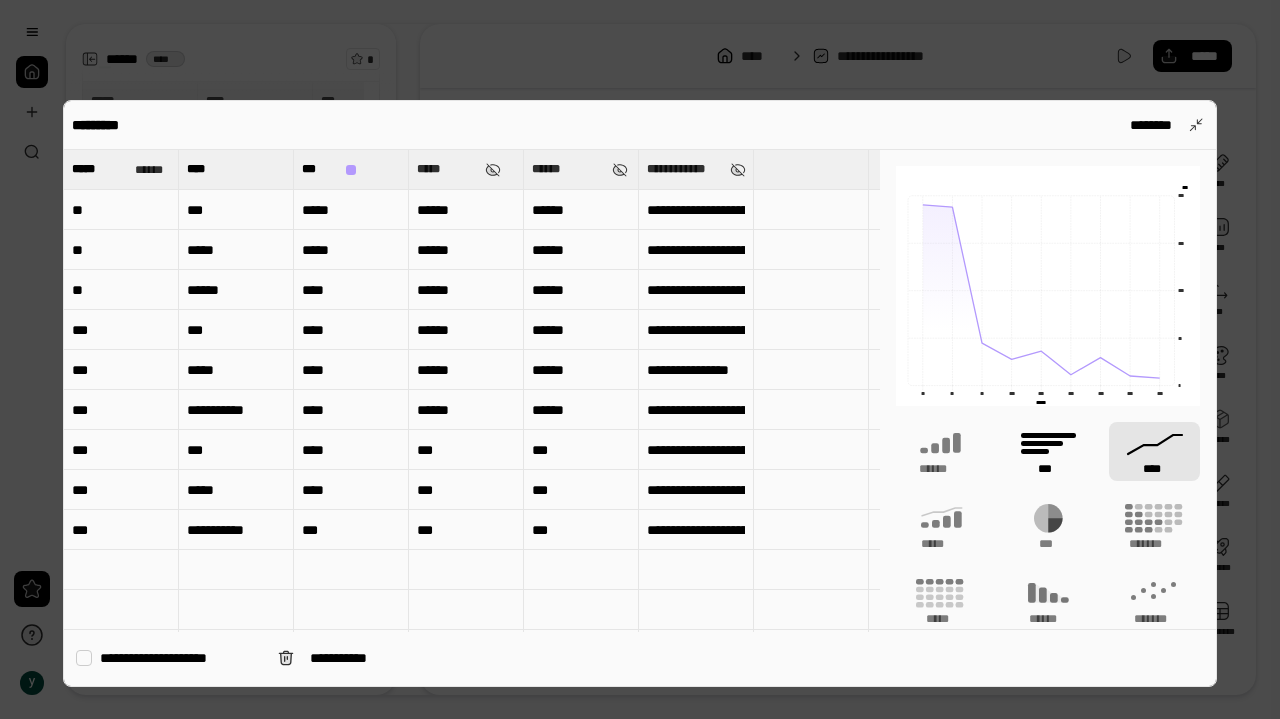 click 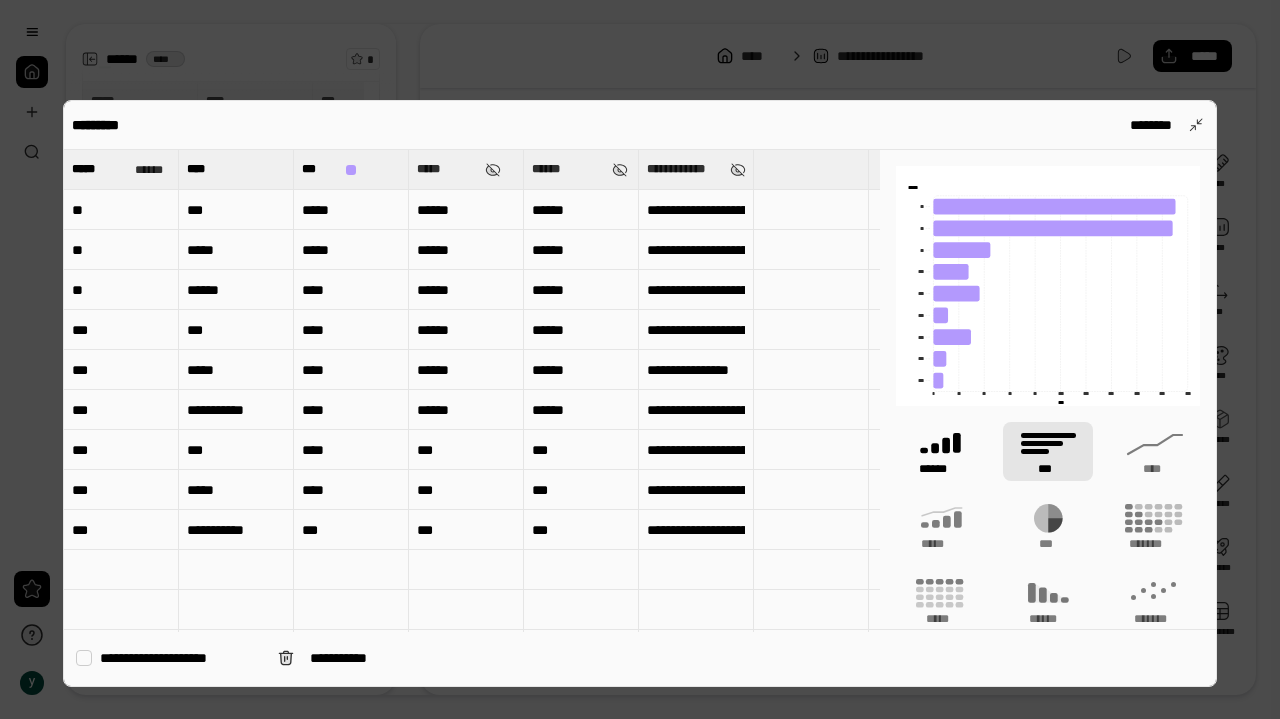 click 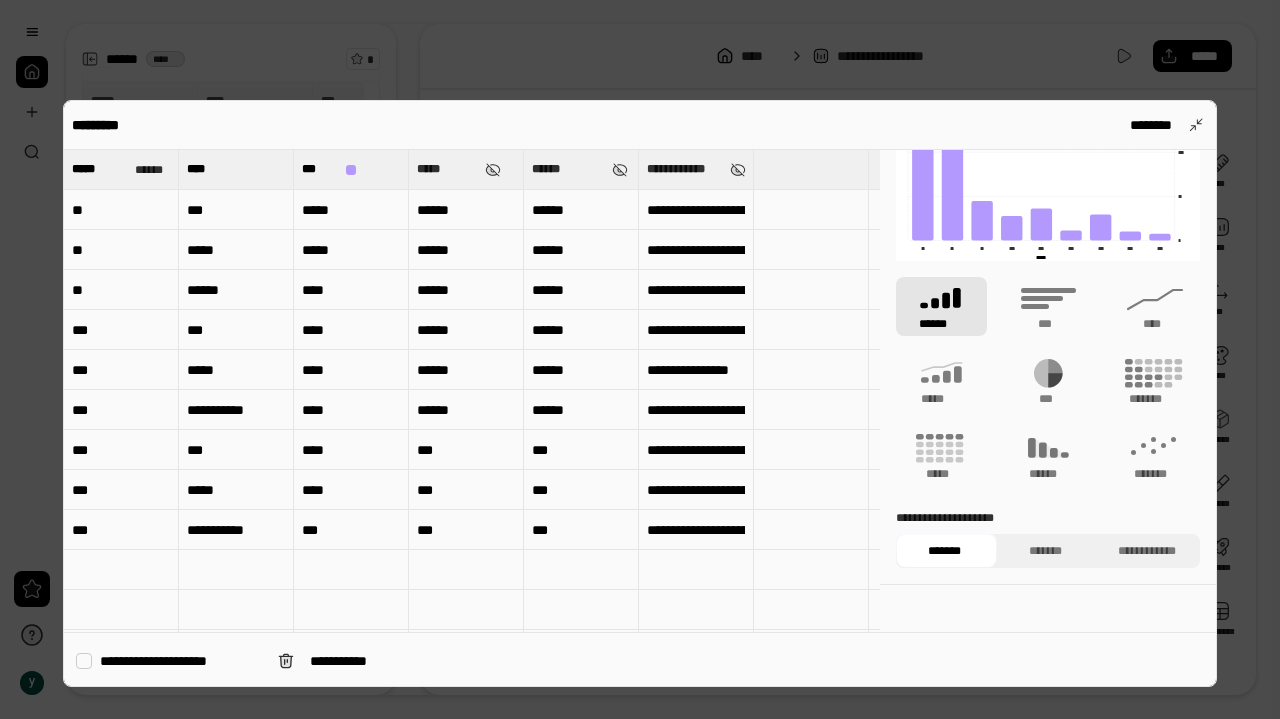 scroll, scrollTop: 158, scrollLeft: 0, axis: vertical 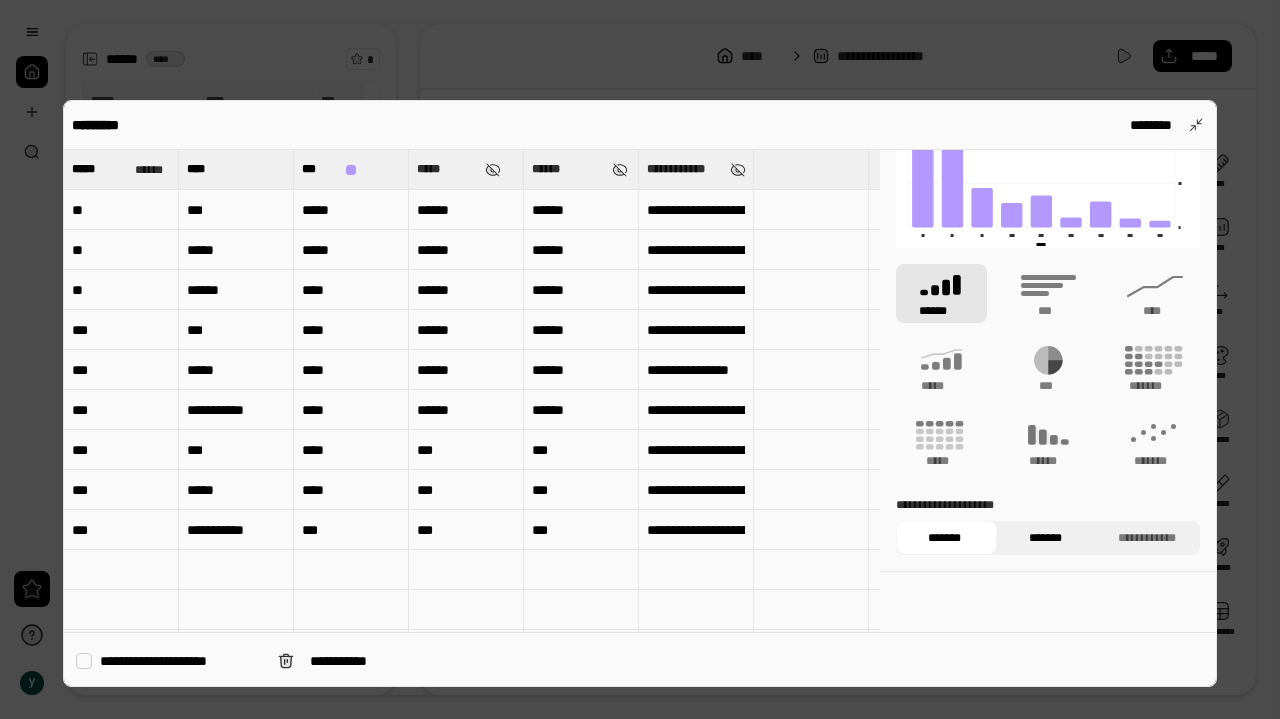 click on "*******" at bounding box center [1045, 538] 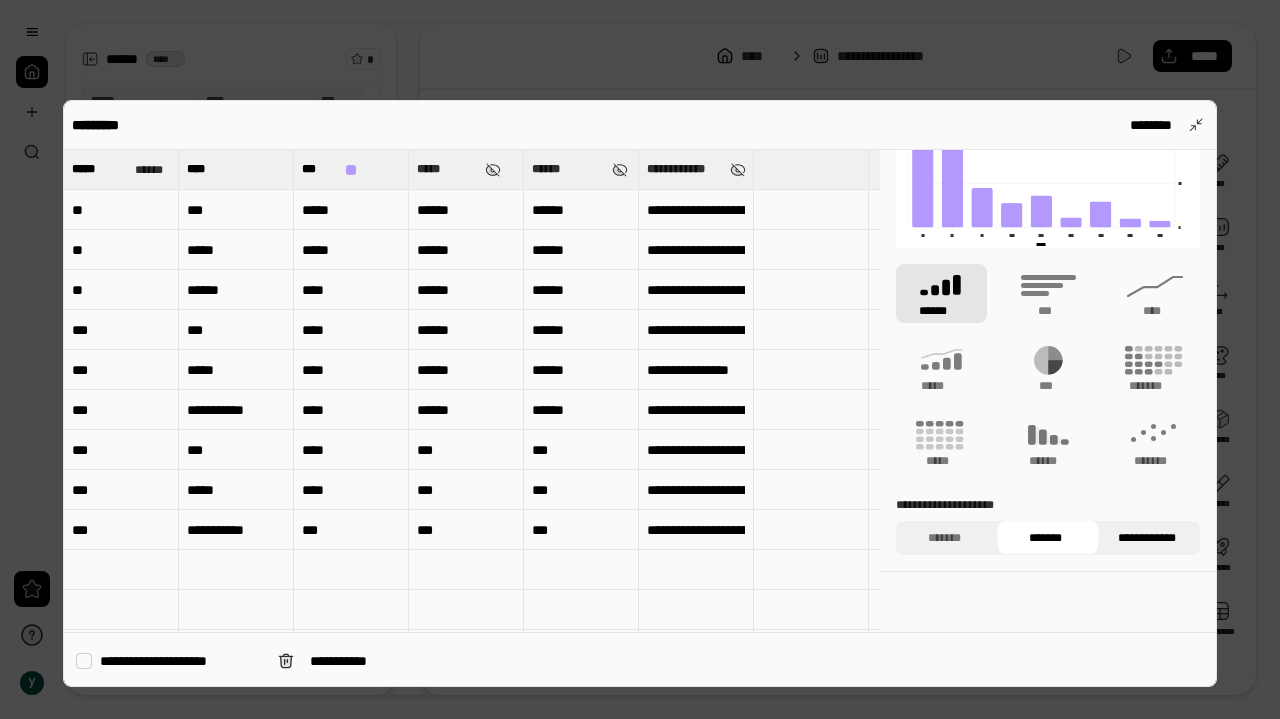click on "**********" at bounding box center [1147, 538] 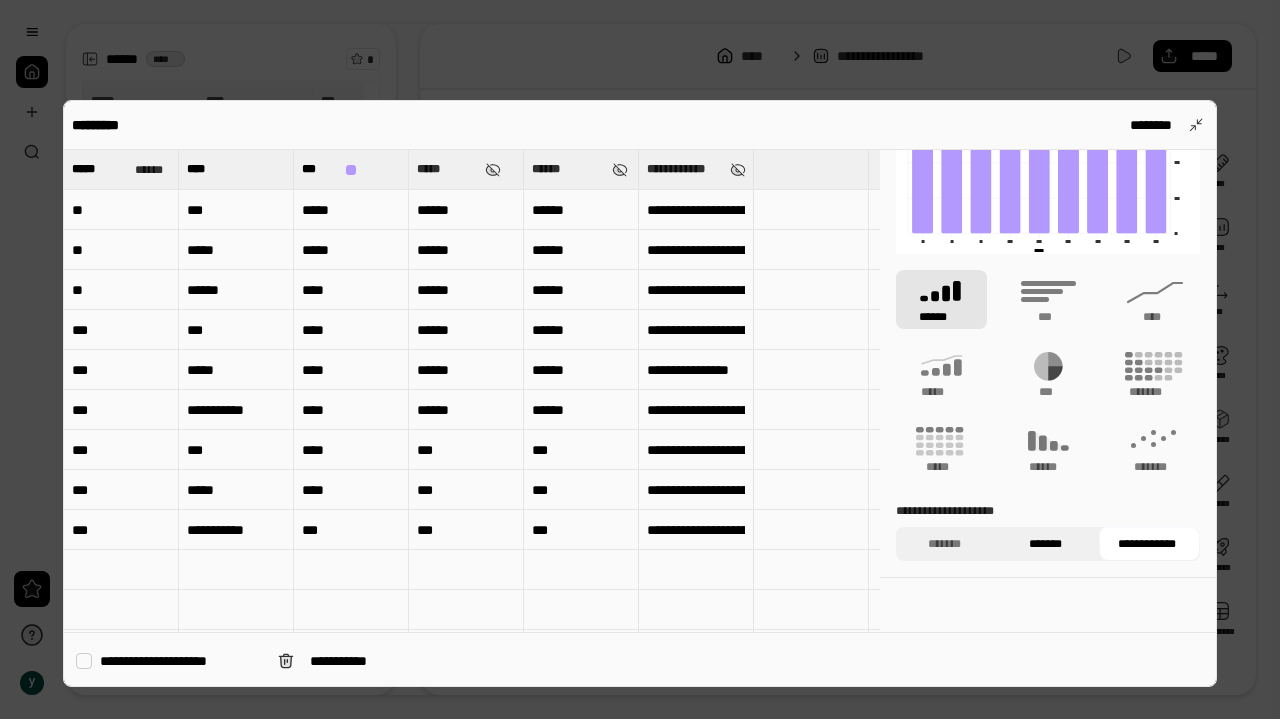 scroll, scrollTop: 158, scrollLeft: 0, axis: vertical 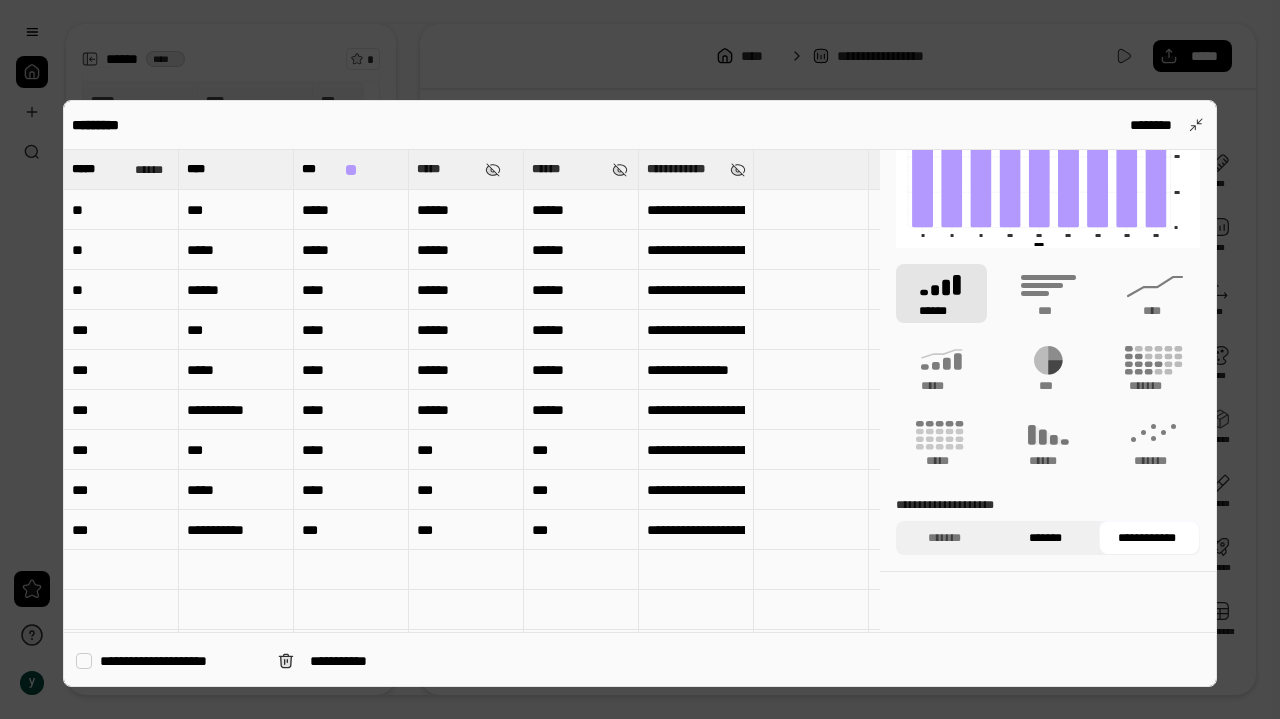 click on "*******" at bounding box center [1045, 538] 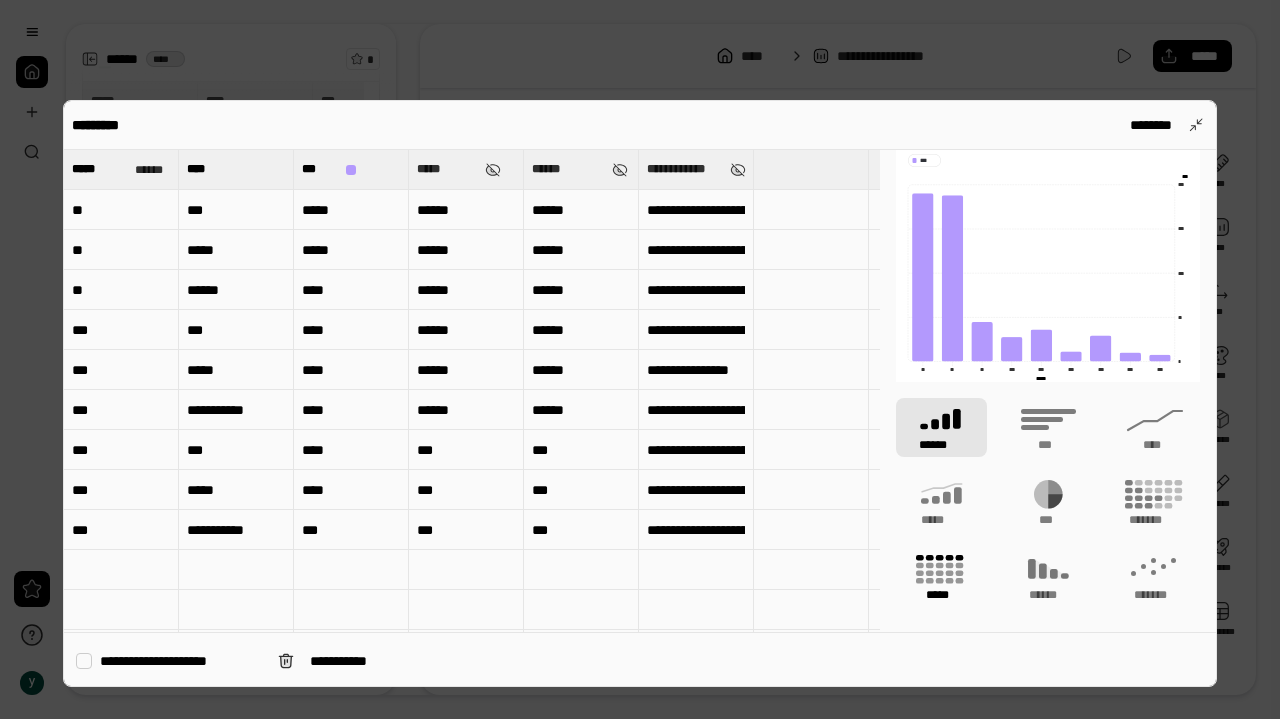scroll, scrollTop: 158, scrollLeft: 0, axis: vertical 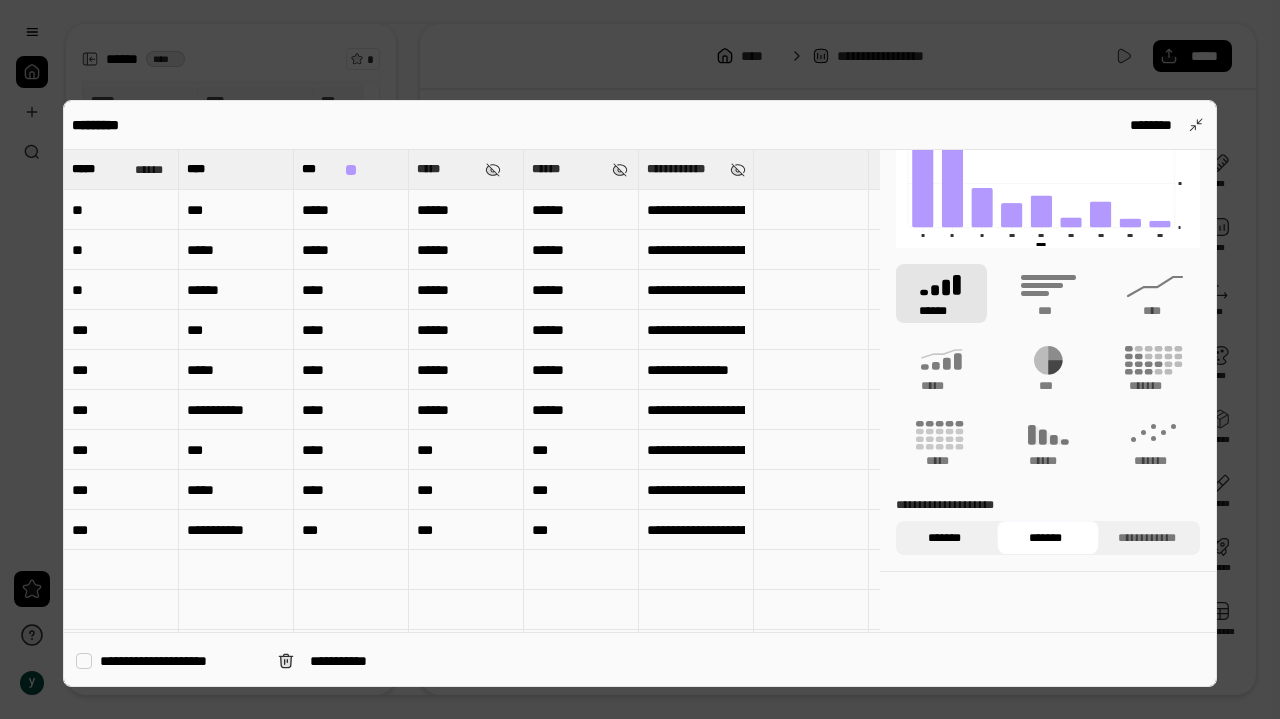 click on "*******" at bounding box center [944, 538] 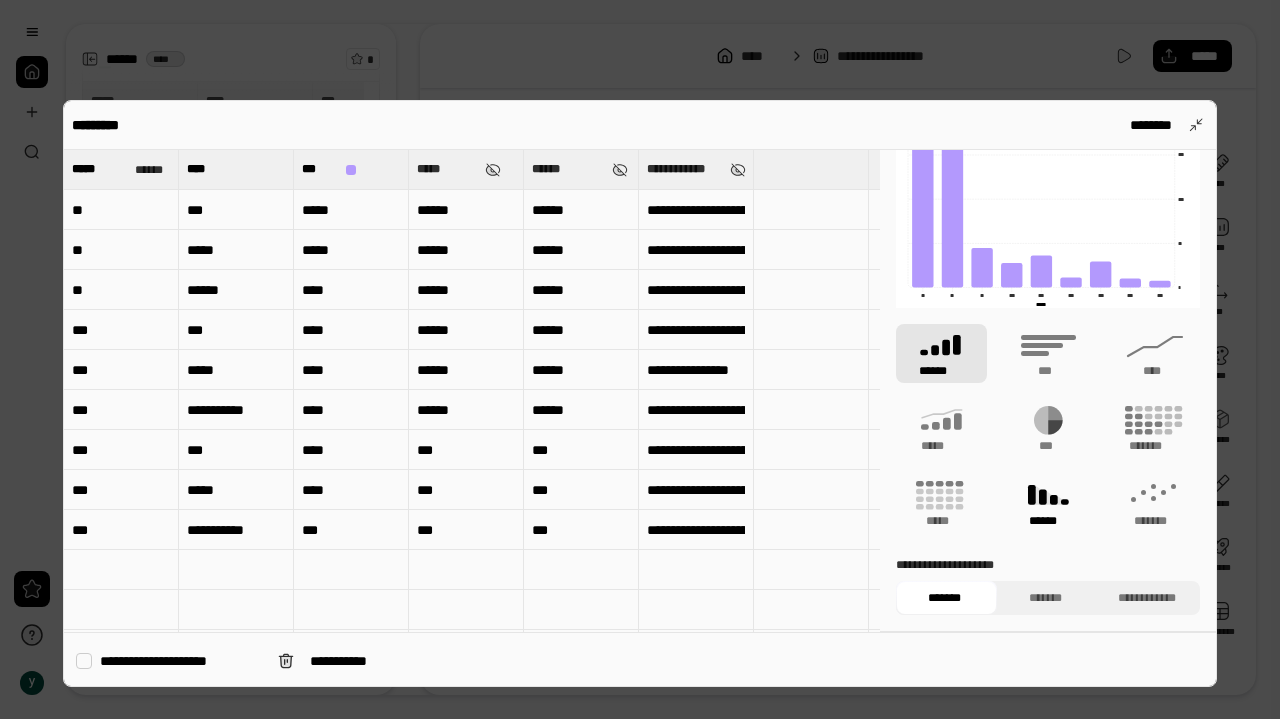scroll, scrollTop: 0, scrollLeft: 0, axis: both 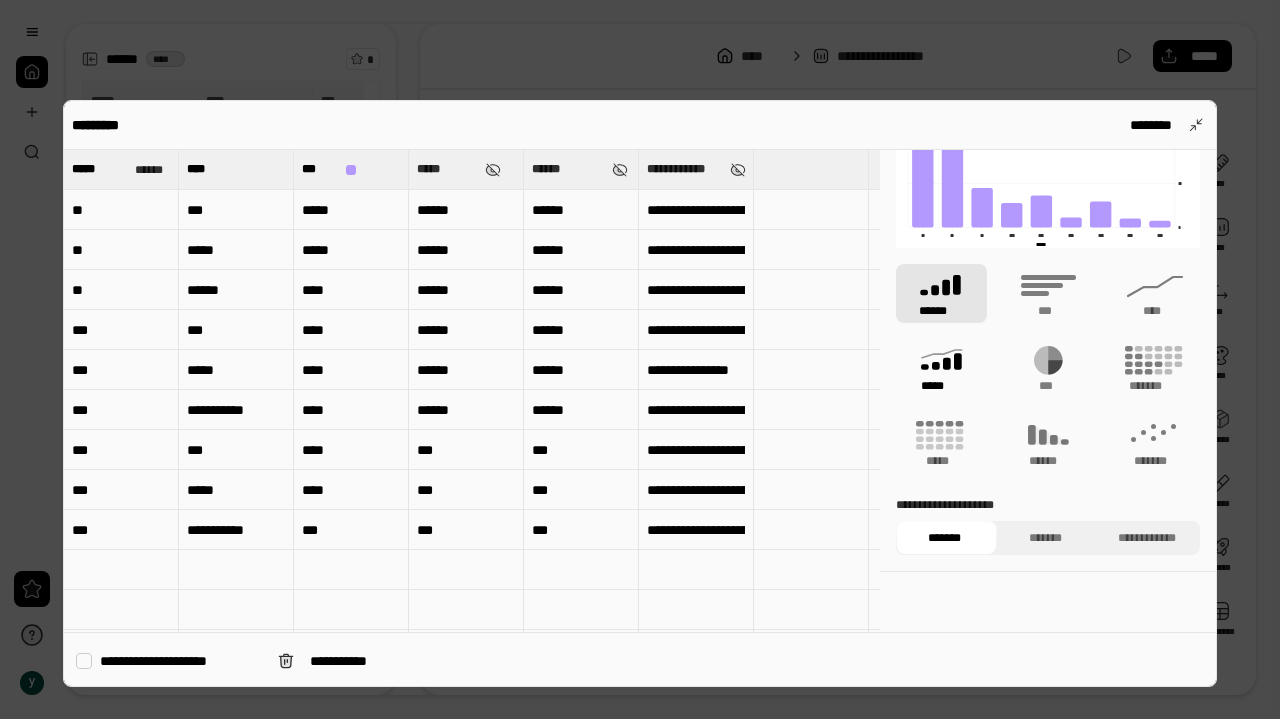 click 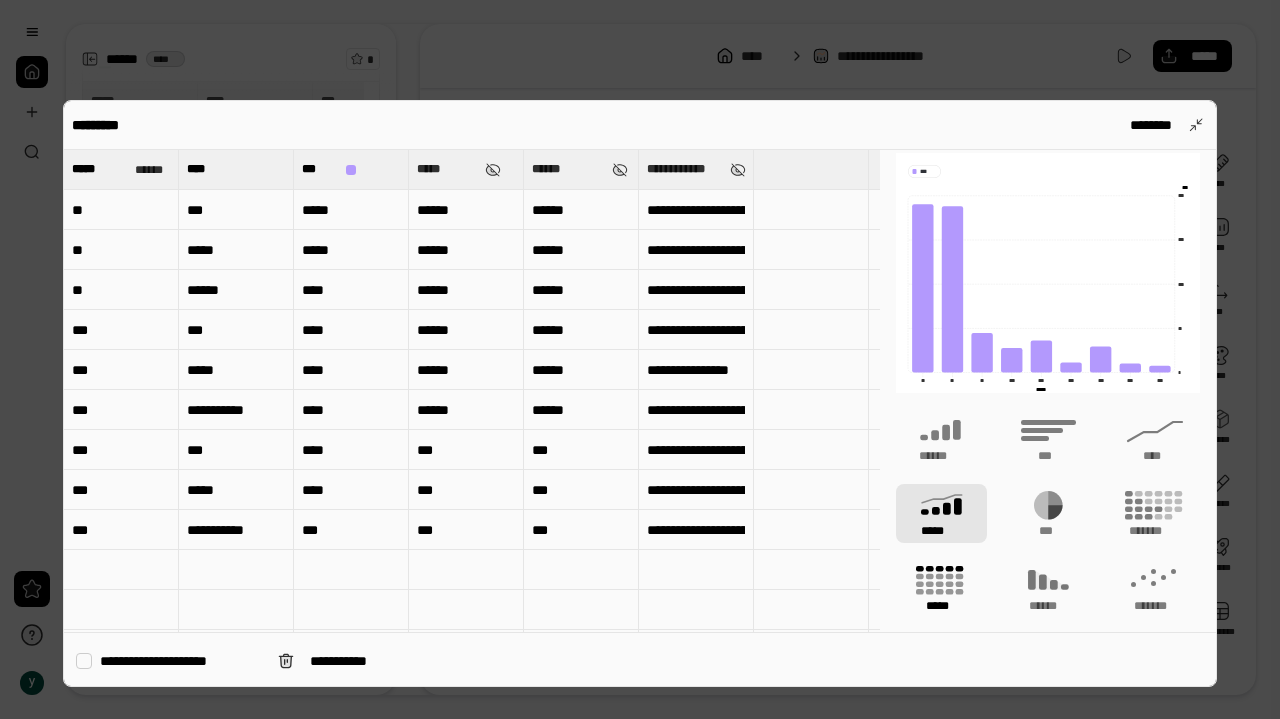 scroll, scrollTop: 12, scrollLeft: 0, axis: vertical 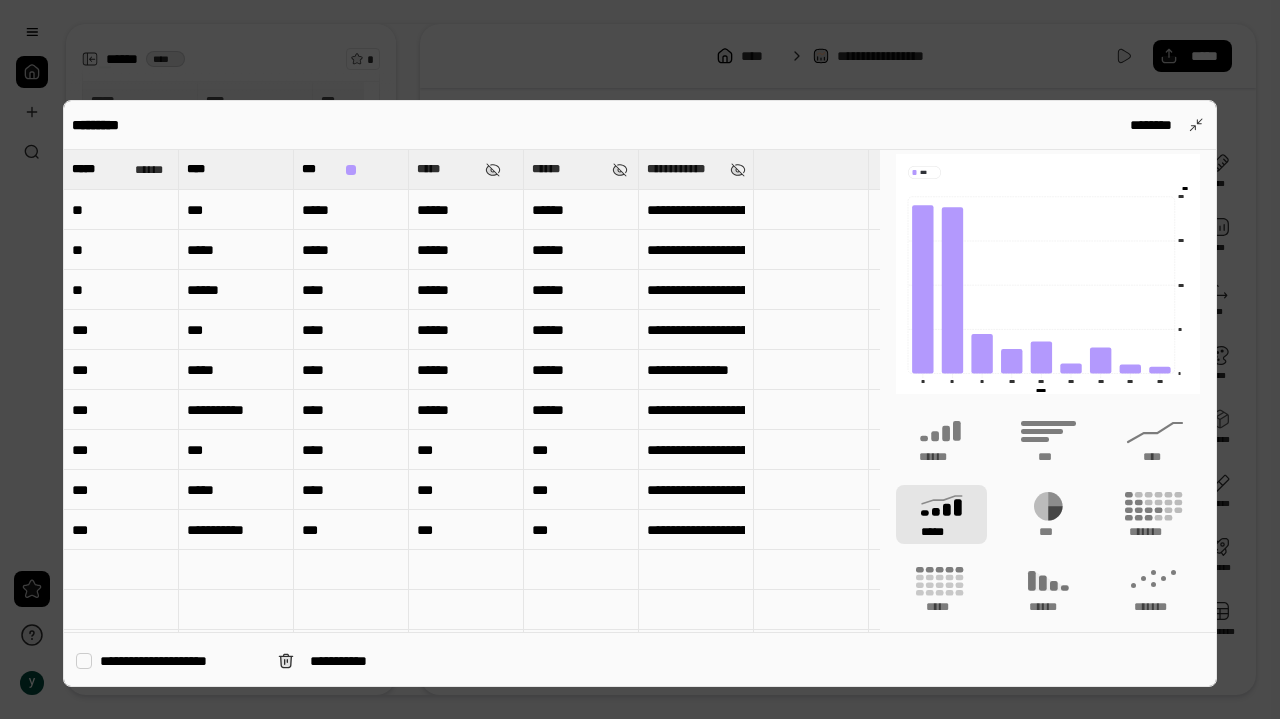 click on "*****" at bounding box center [941, 514] 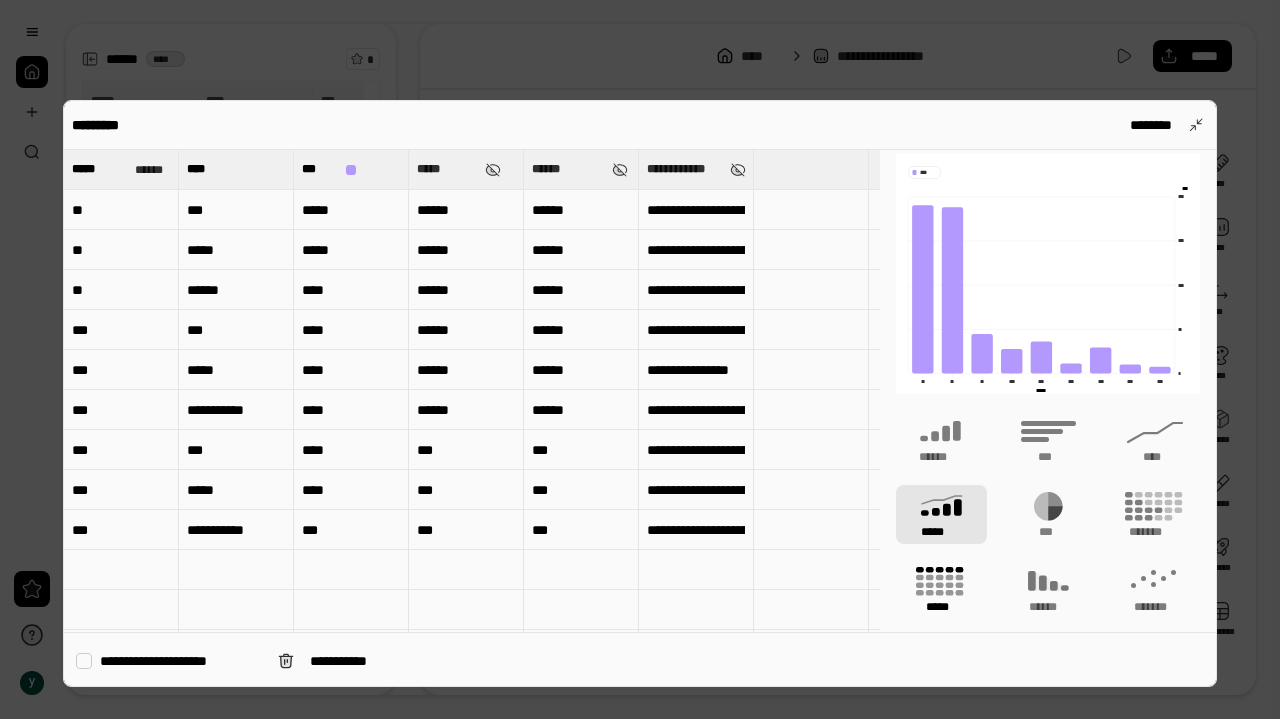 click 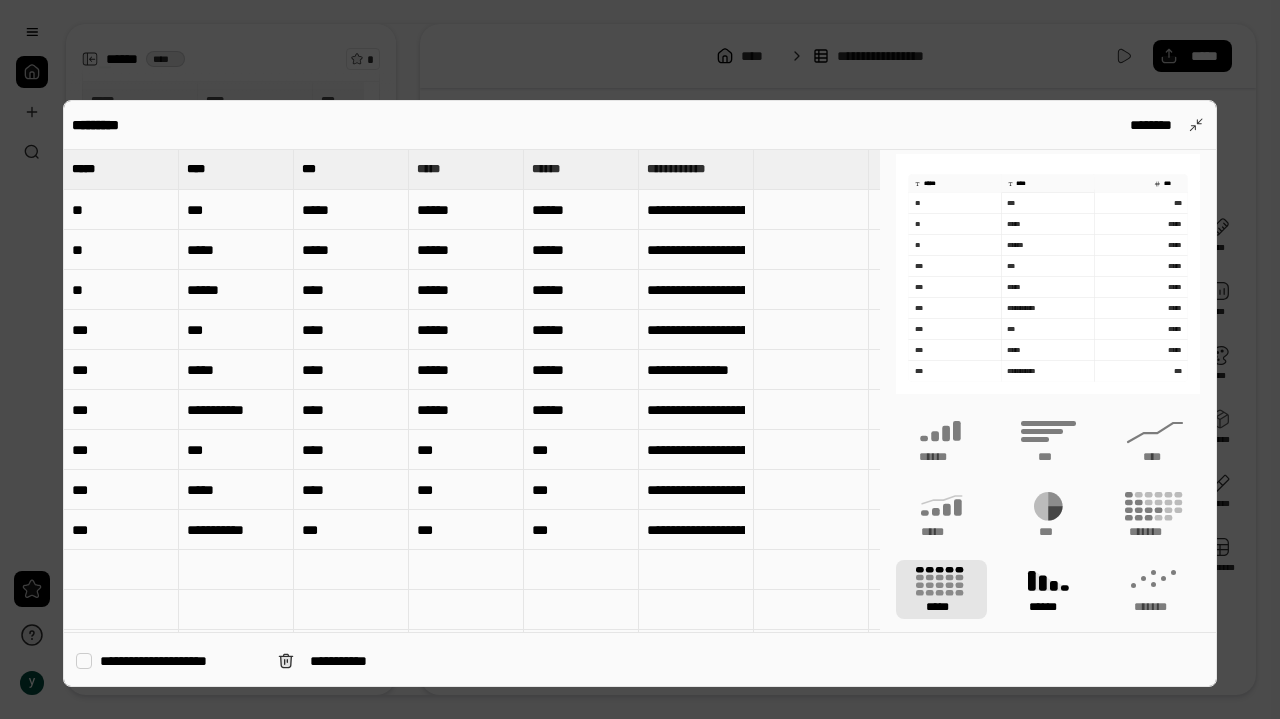 click 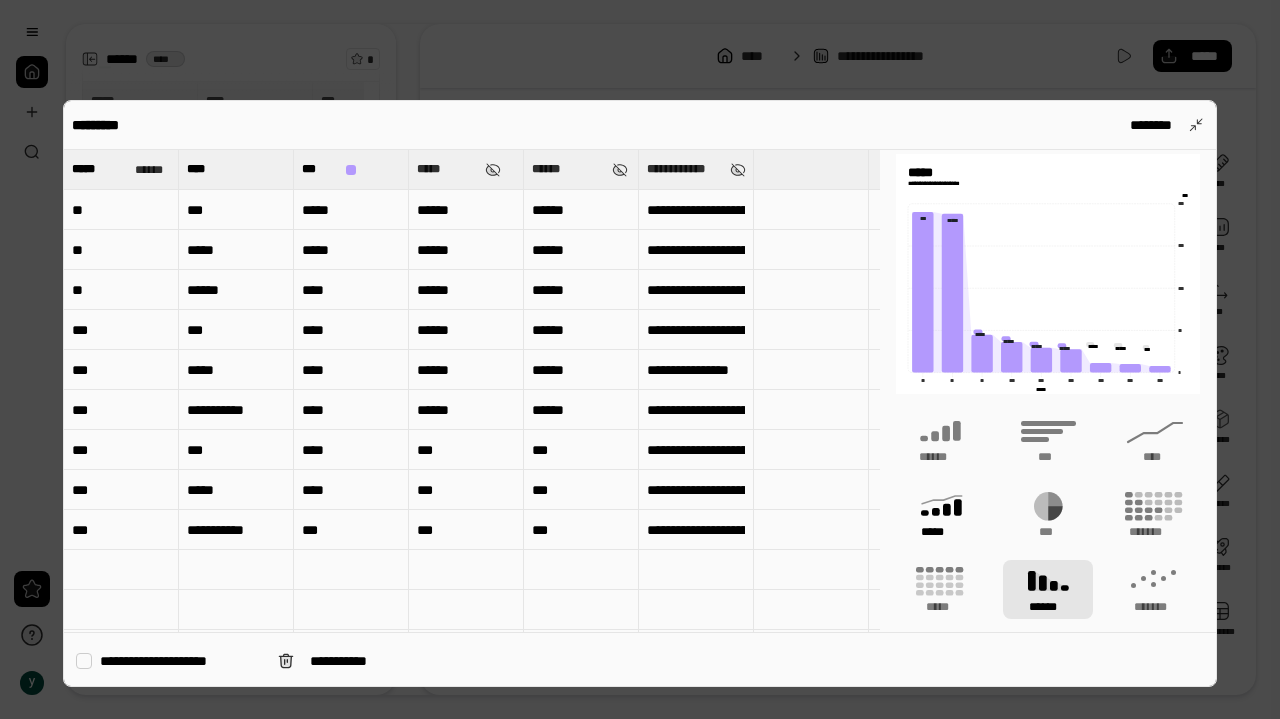 click 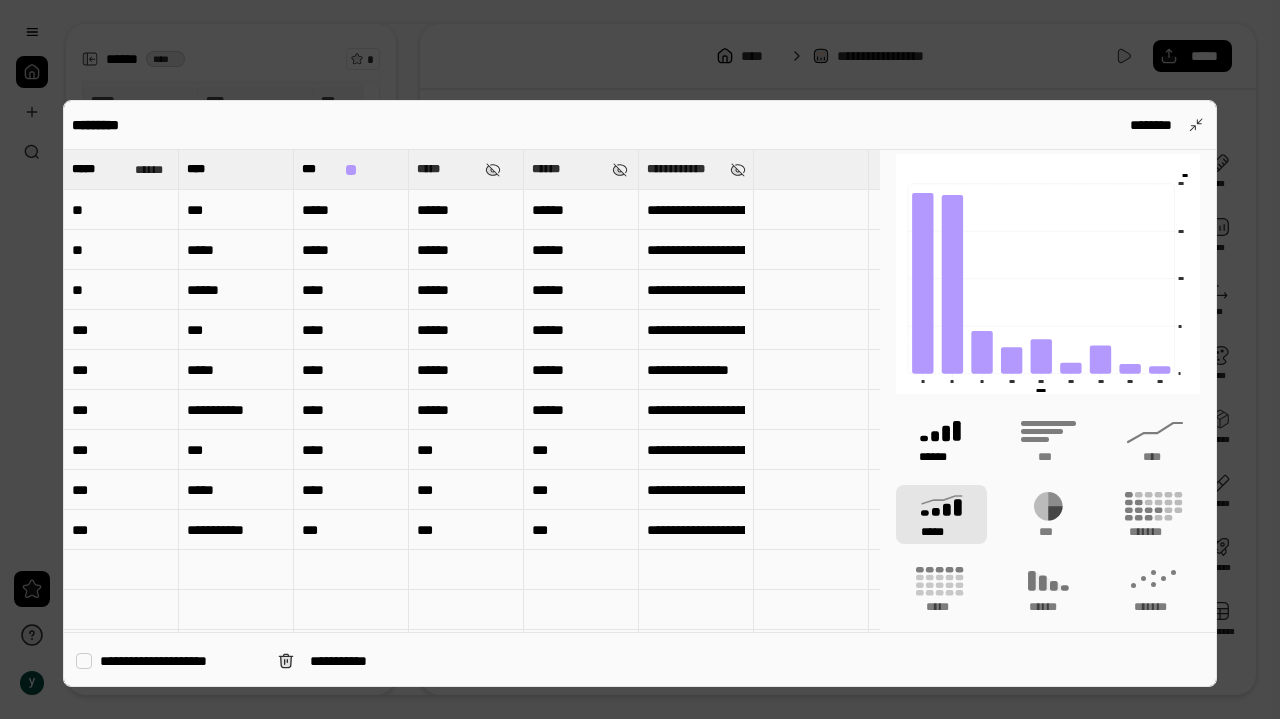 click 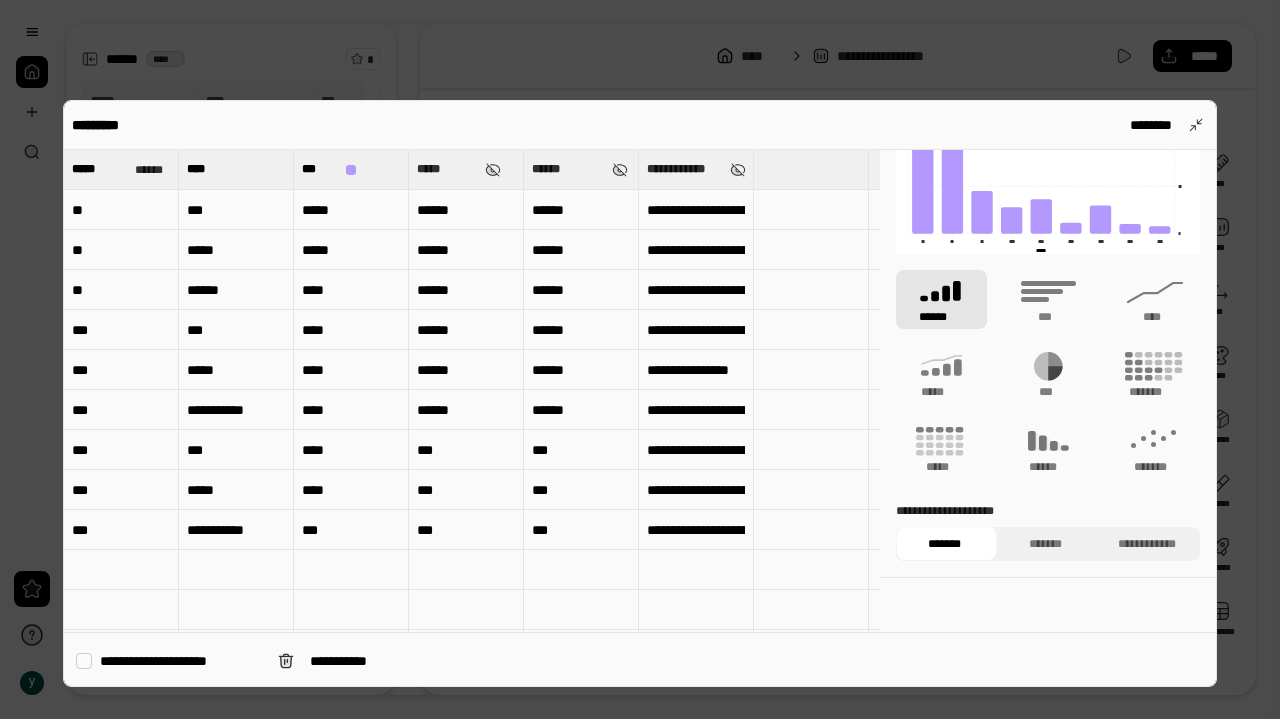 scroll, scrollTop: 158, scrollLeft: 0, axis: vertical 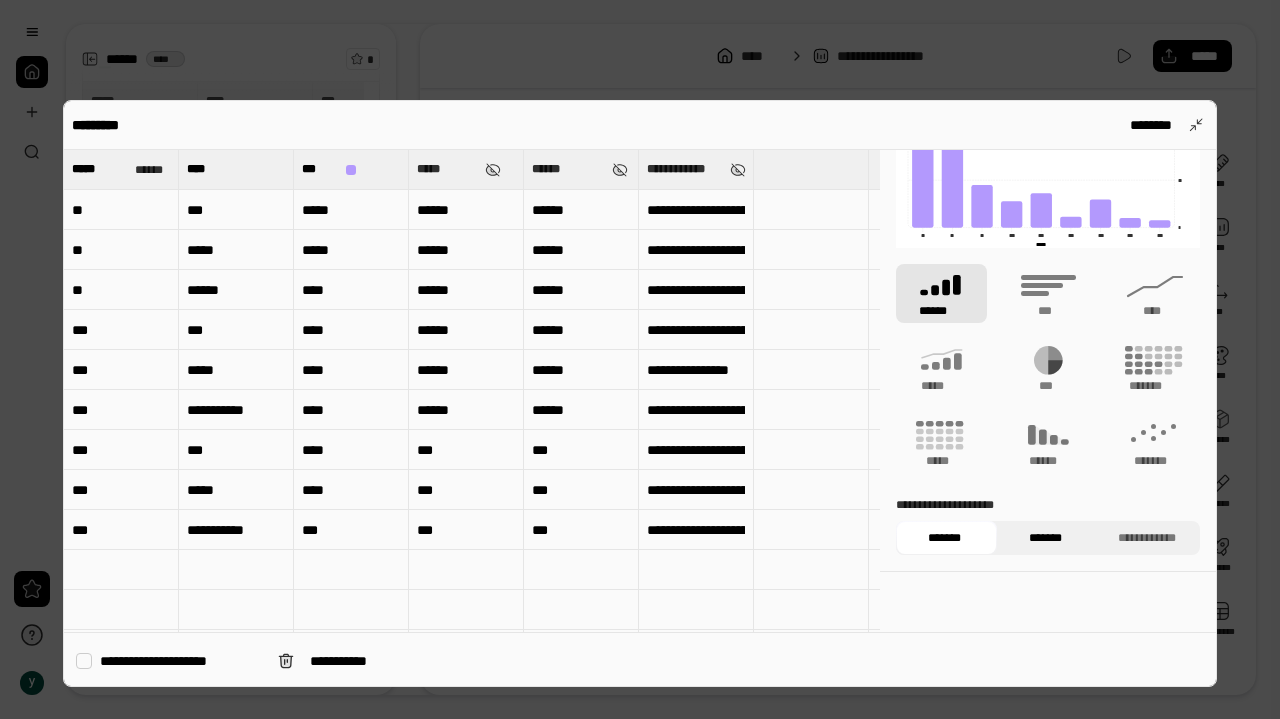 click on "*******" at bounding box center (1045, 538) 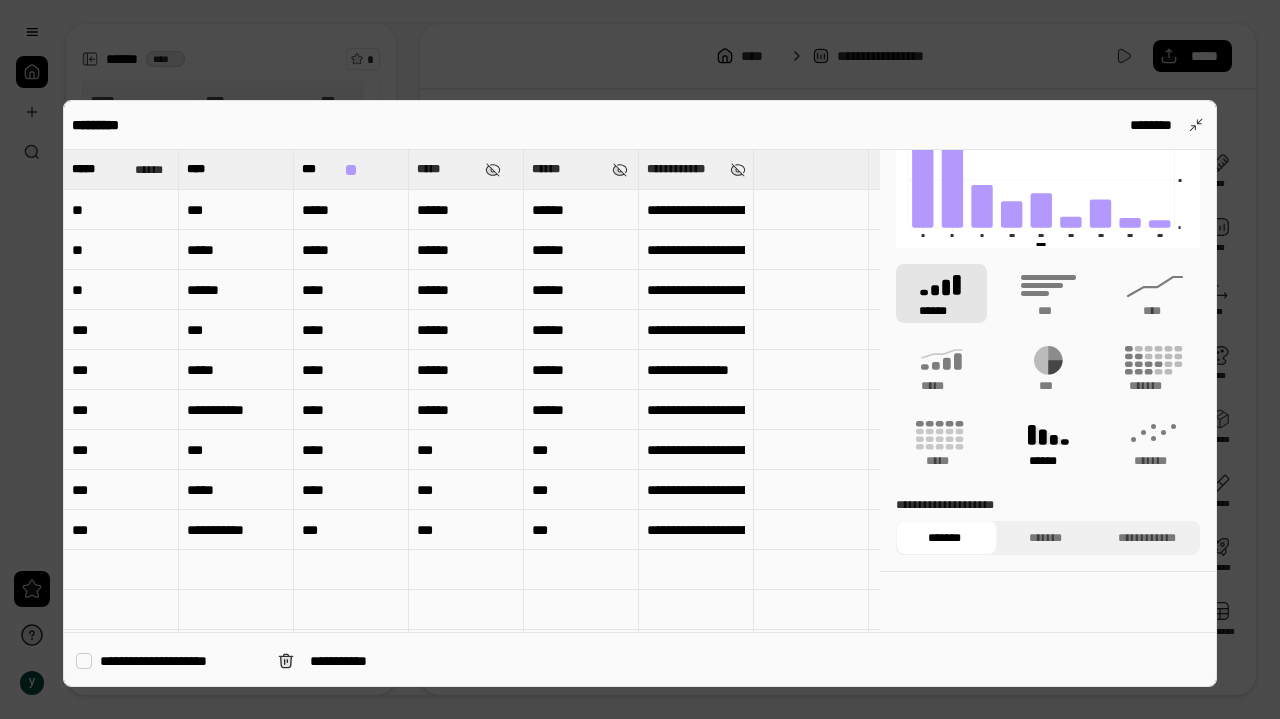 click on "******" at bounding box center (1048, 443) 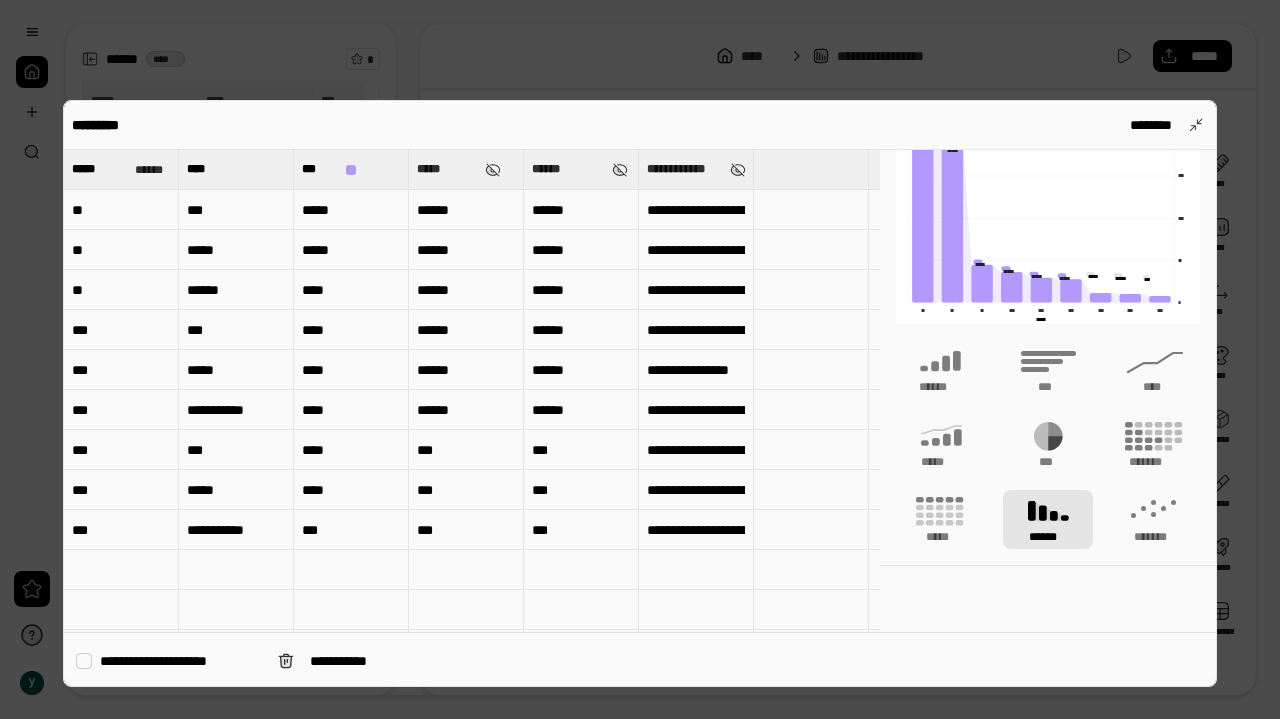 scroll, scrollTop: 0, scrollLeft: 0, axis: both 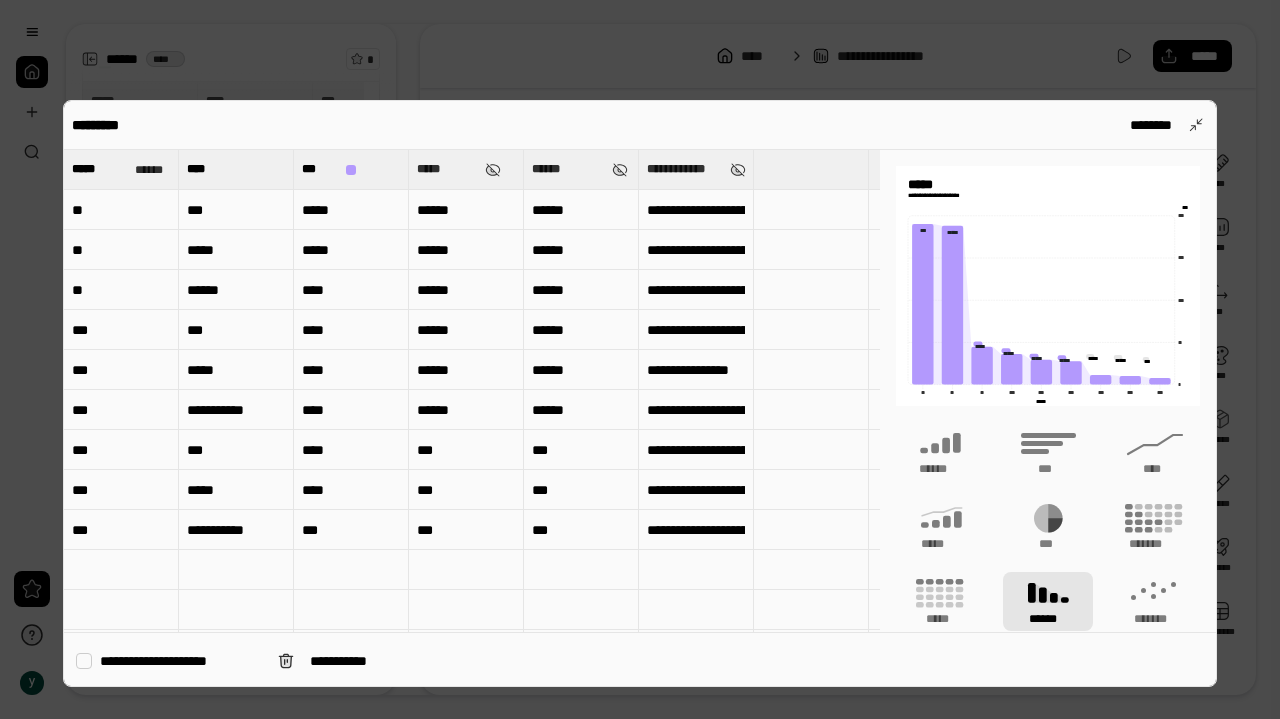 click on "**********" at bounding box center (181, 661) 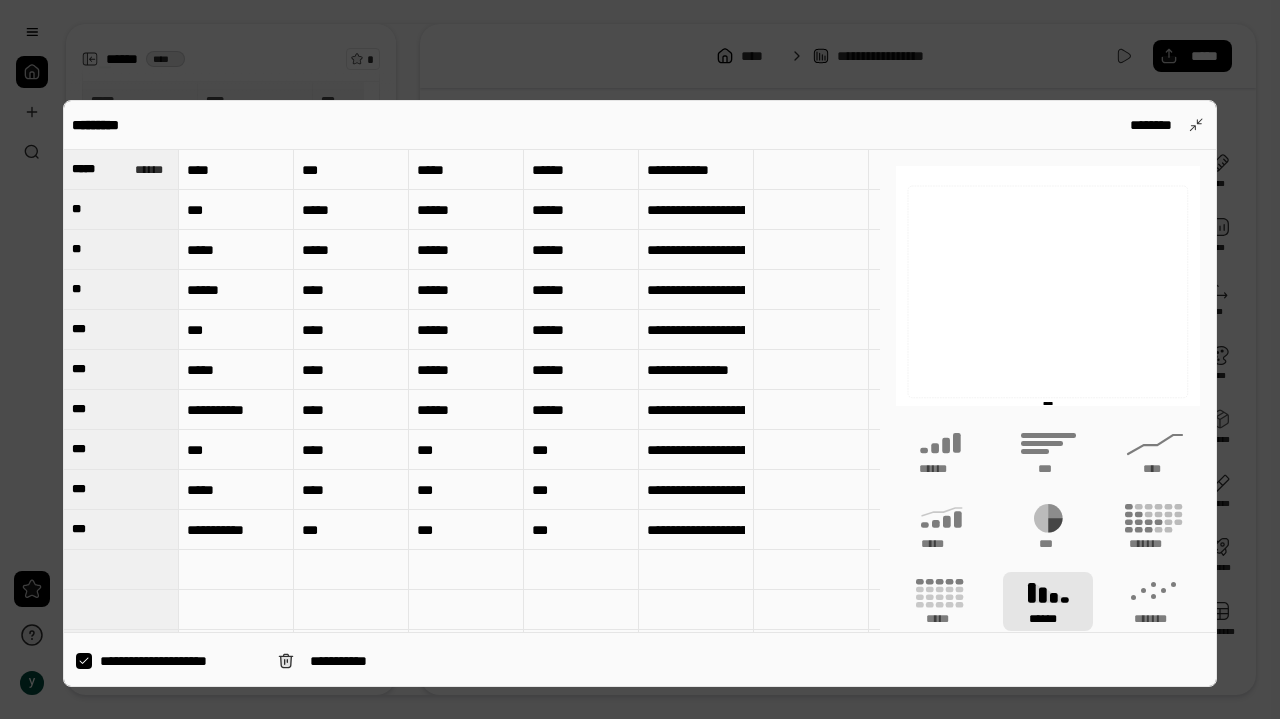 click on "**********" at bounding box center (181, 661) 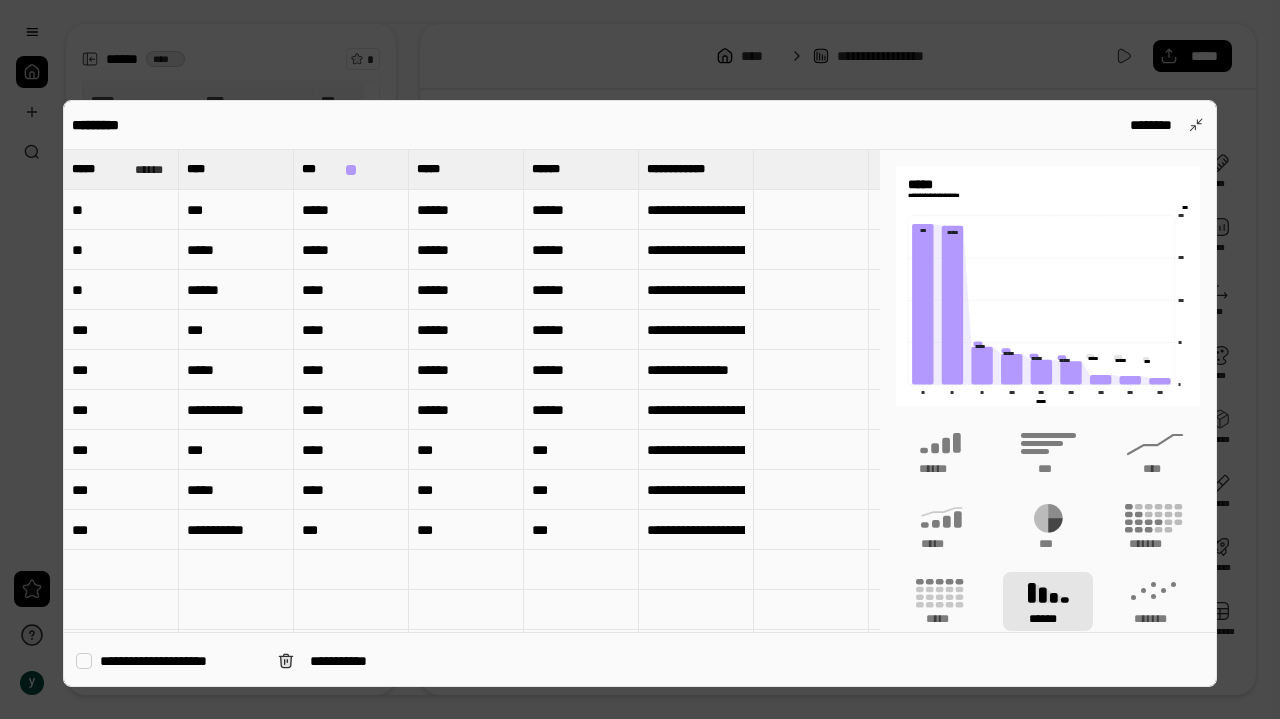 click on "**********" at bounding box center (181, 661) 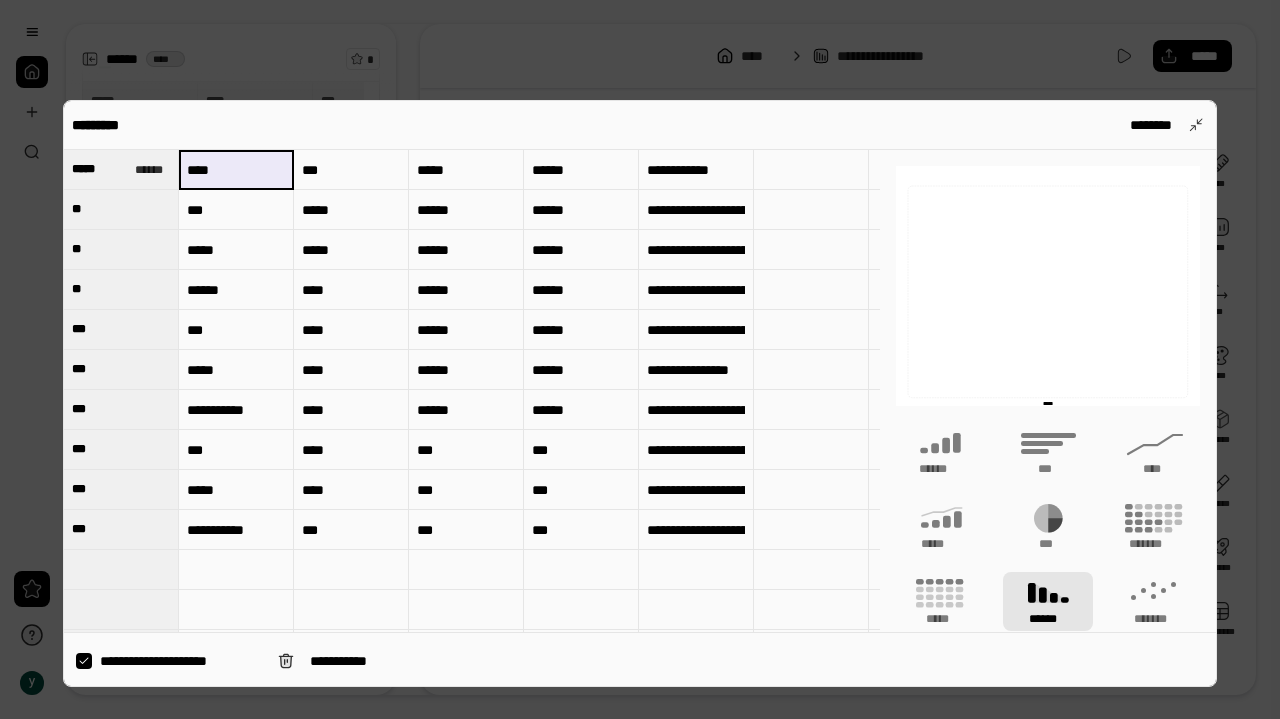 drag, startPoint x: 256, startPoint y: 173, endPoint x: 267, endPoint y: 157, distance: 19.416489 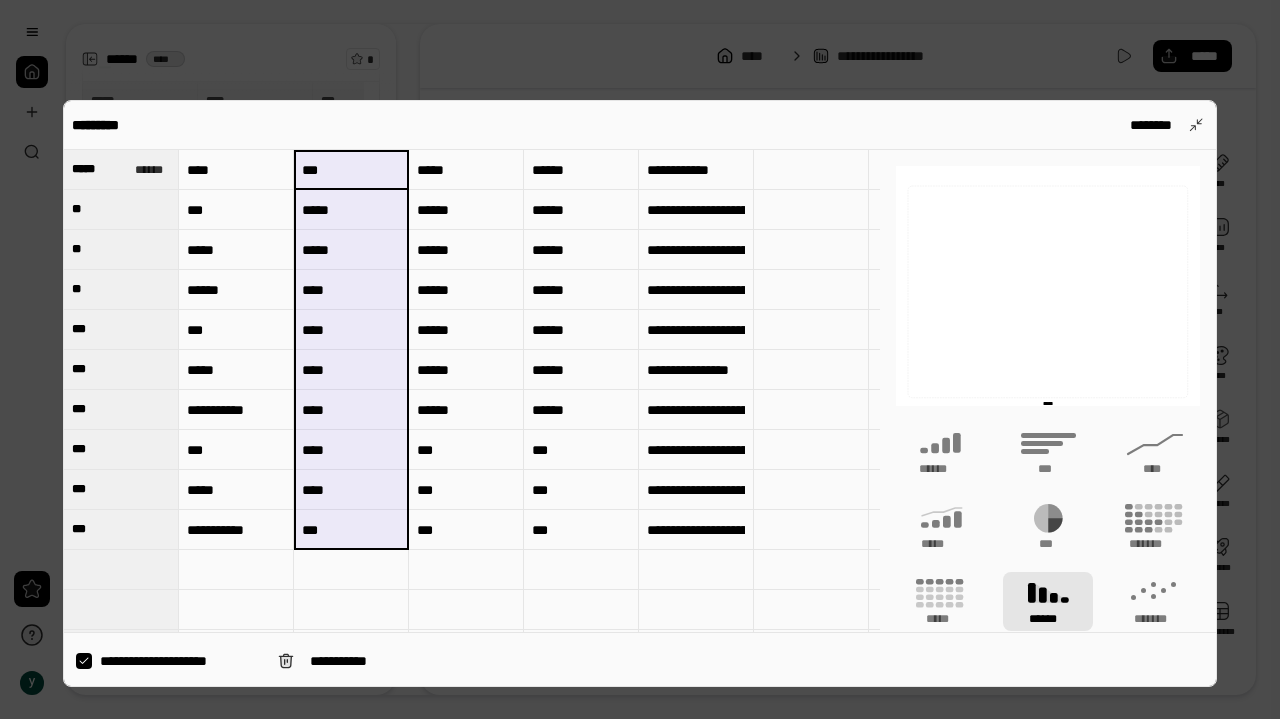 drag, startPoint x: 350, startPoint y: 165, endPoint x: 373, endPoint y: 535, distance: 370.71417 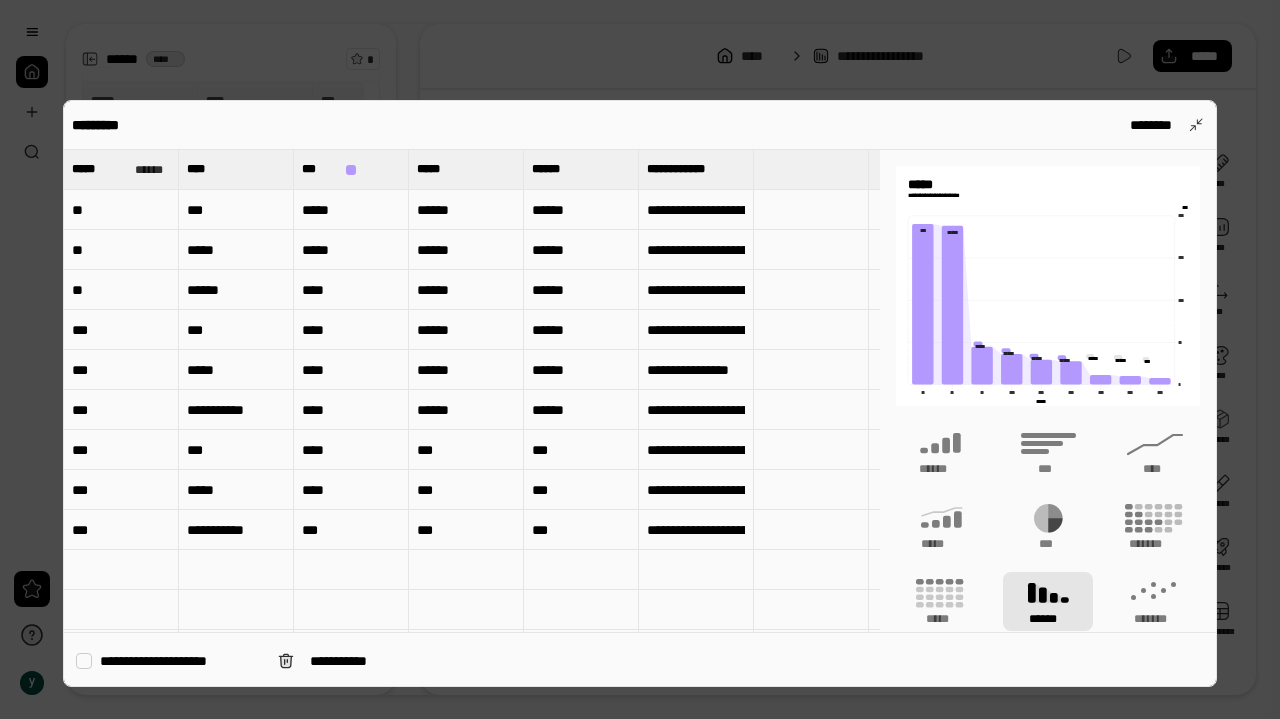 click on "**********" at bounding box center [181, 661] 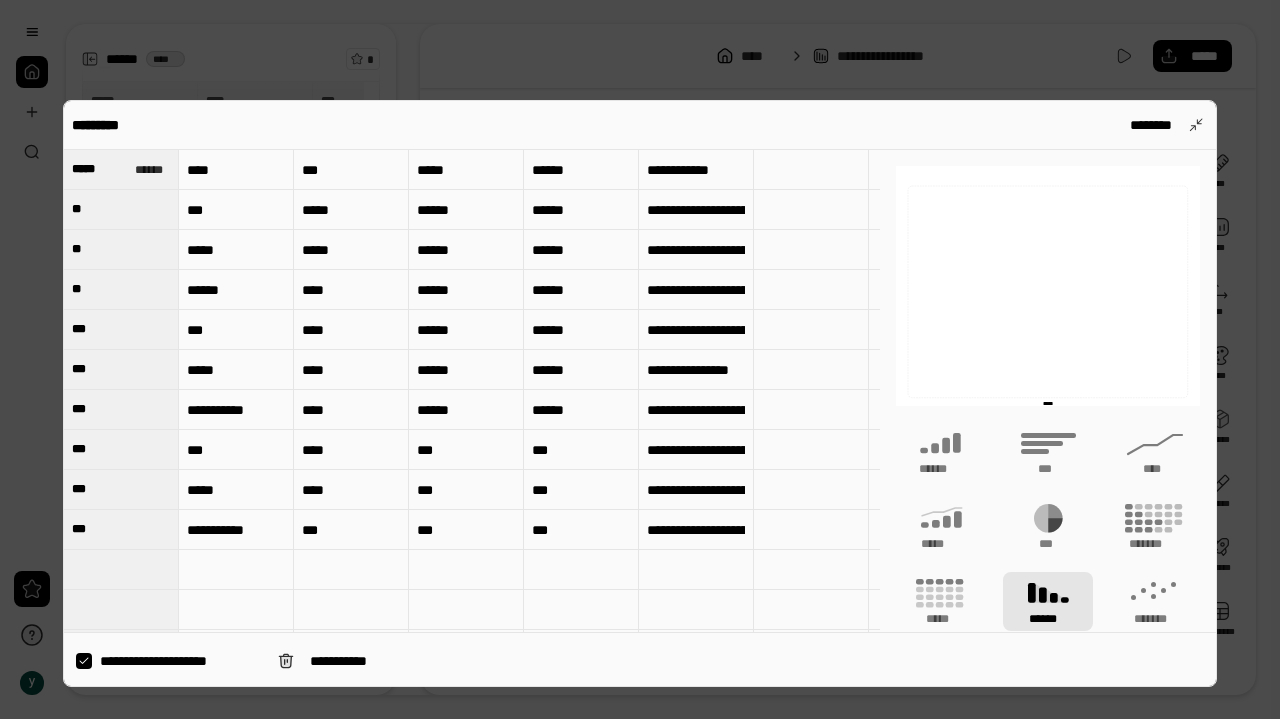 click on "**********" at bounding box center [181, 661] 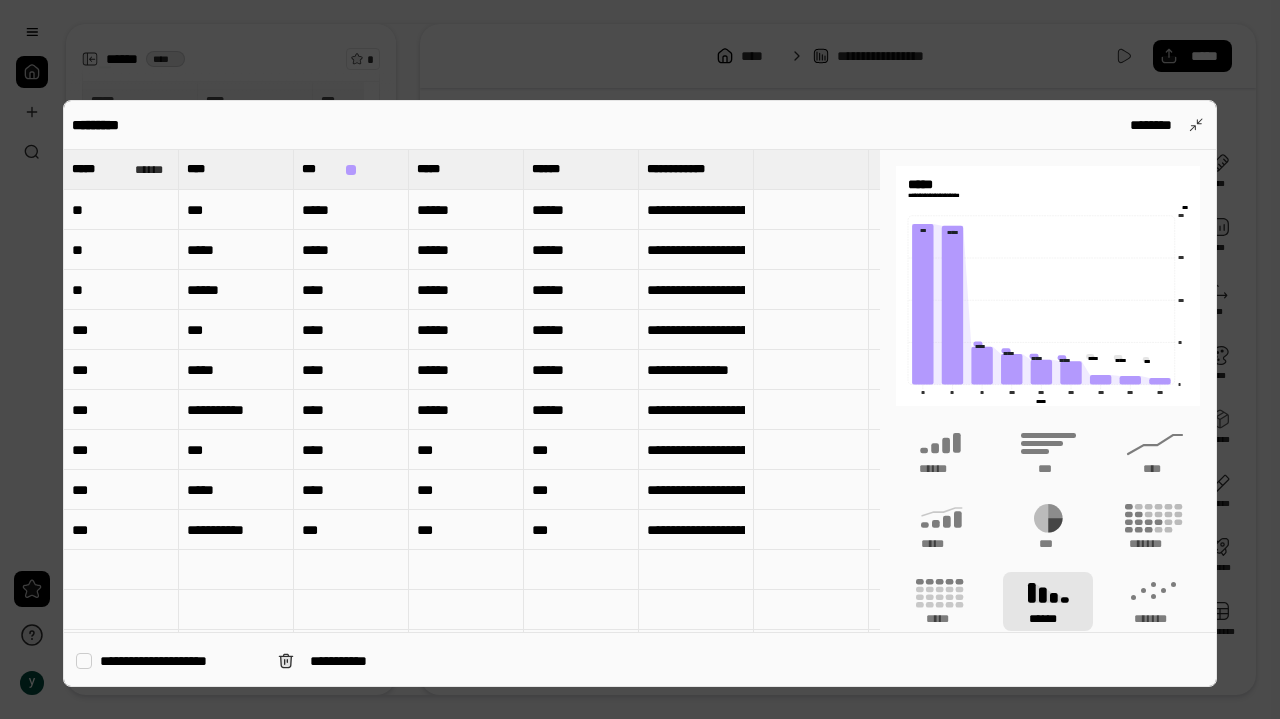 click on "**********" at bounding box center [181, 661] 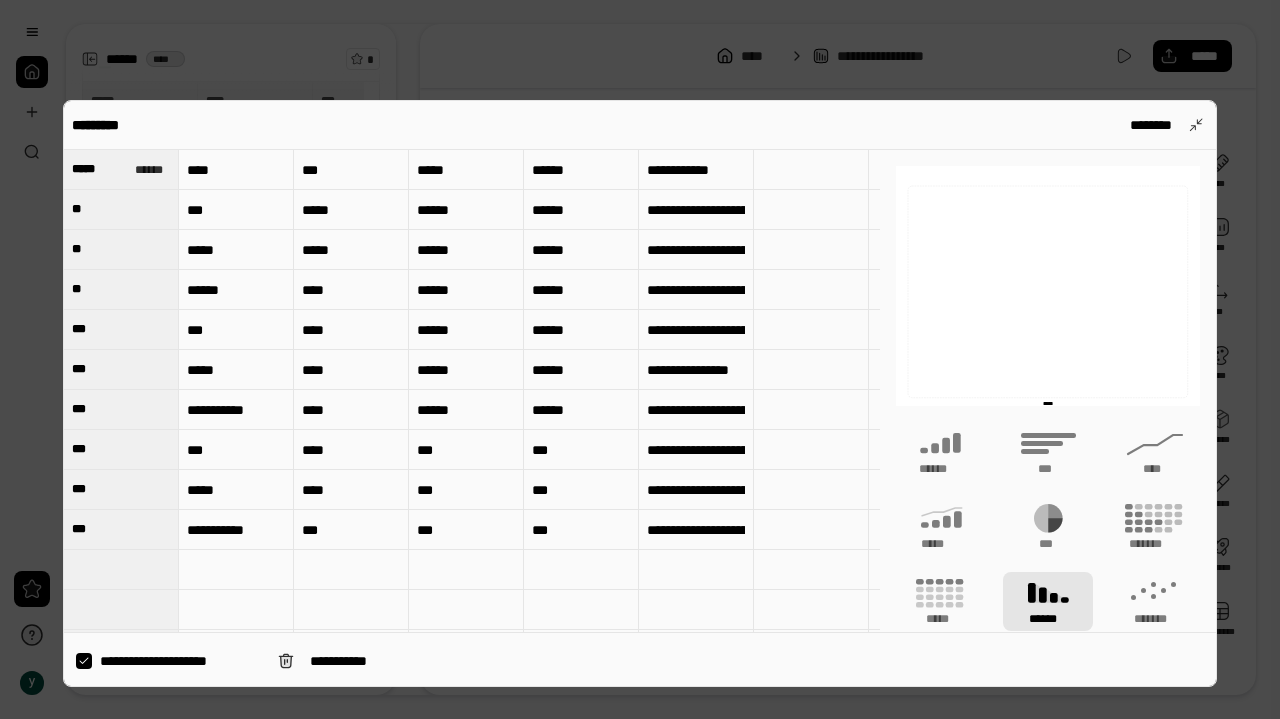 click on "**********" at bounding box center [181, 661] 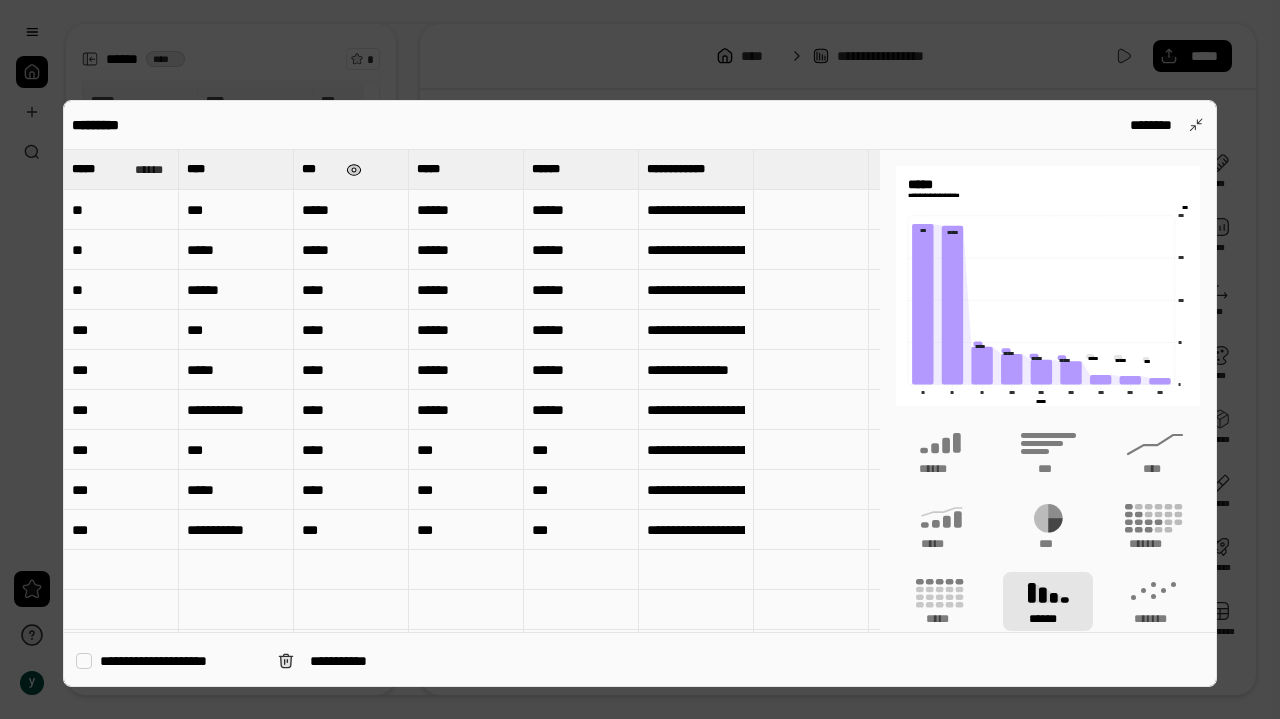click at bounding box center (354, 170) 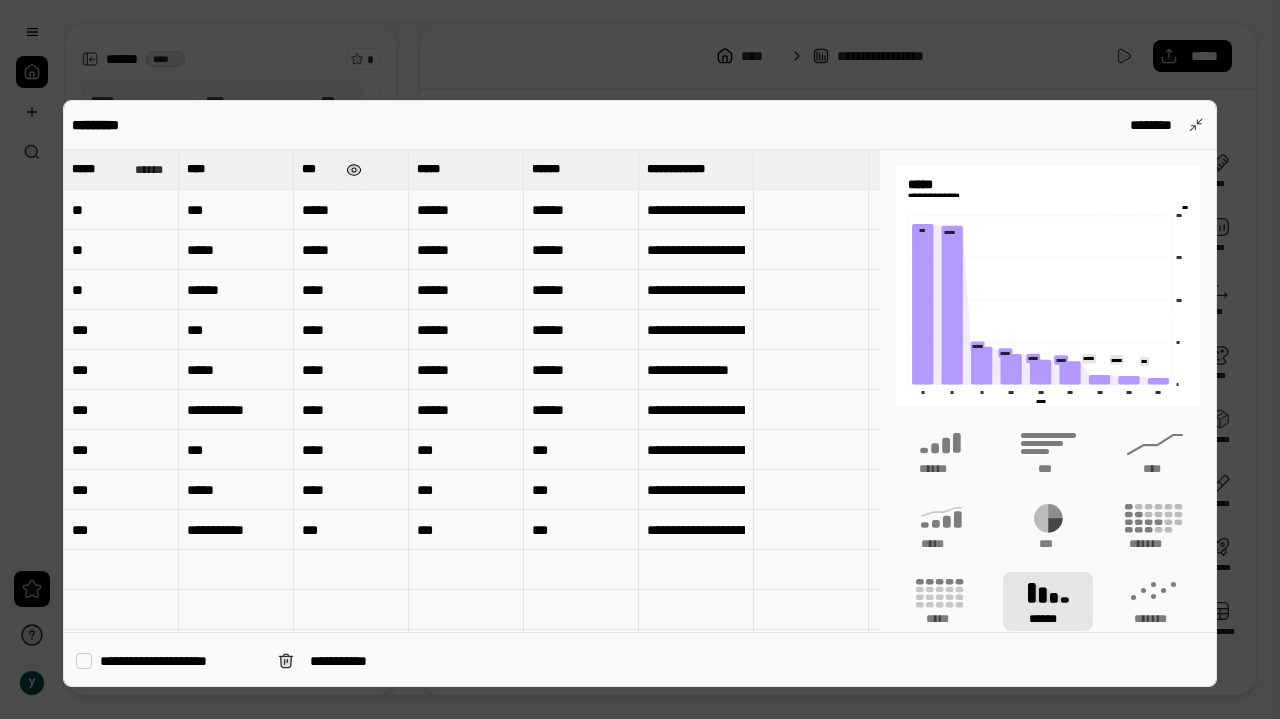type on "***" 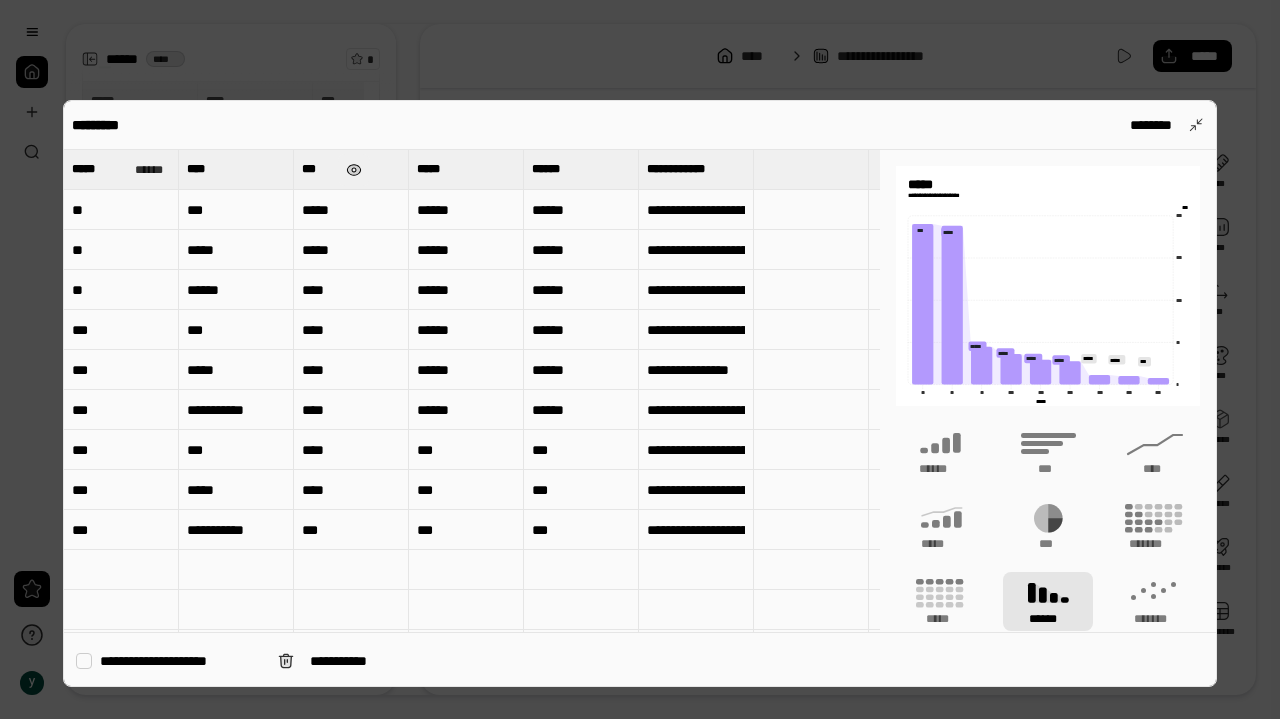 click at bounding box center (354, 170) 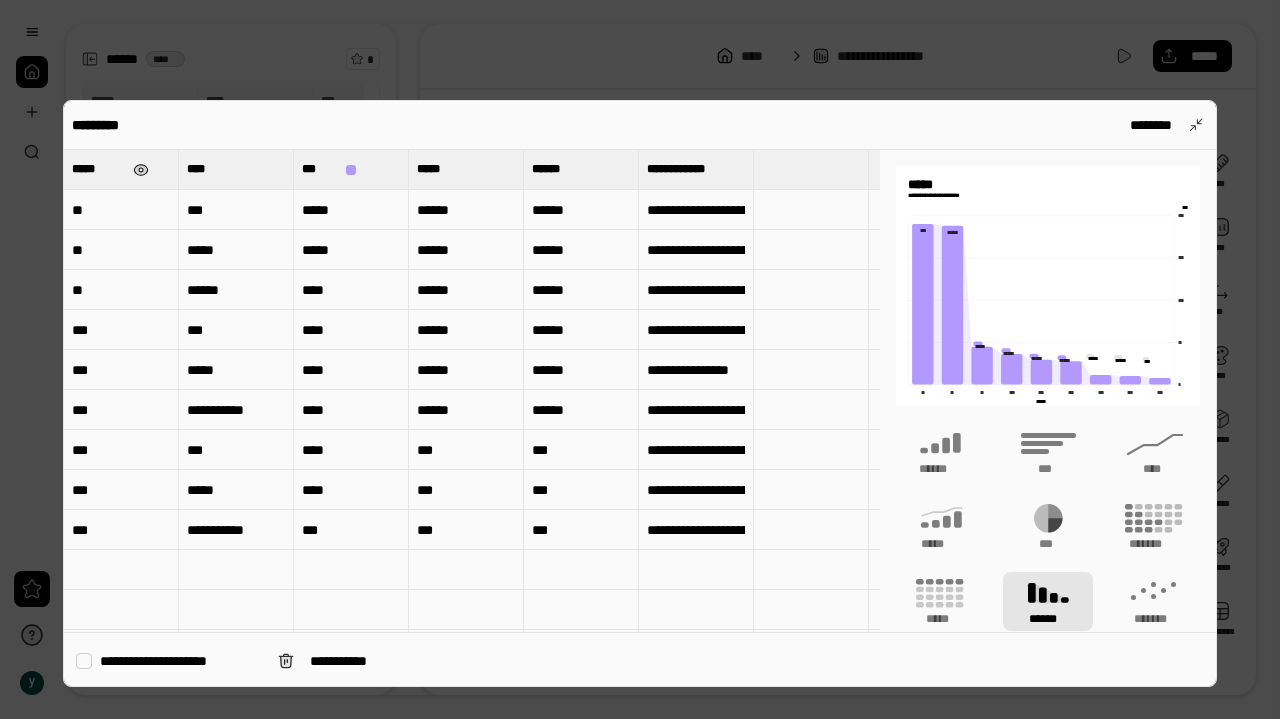 click at bounding box center (141, 170) 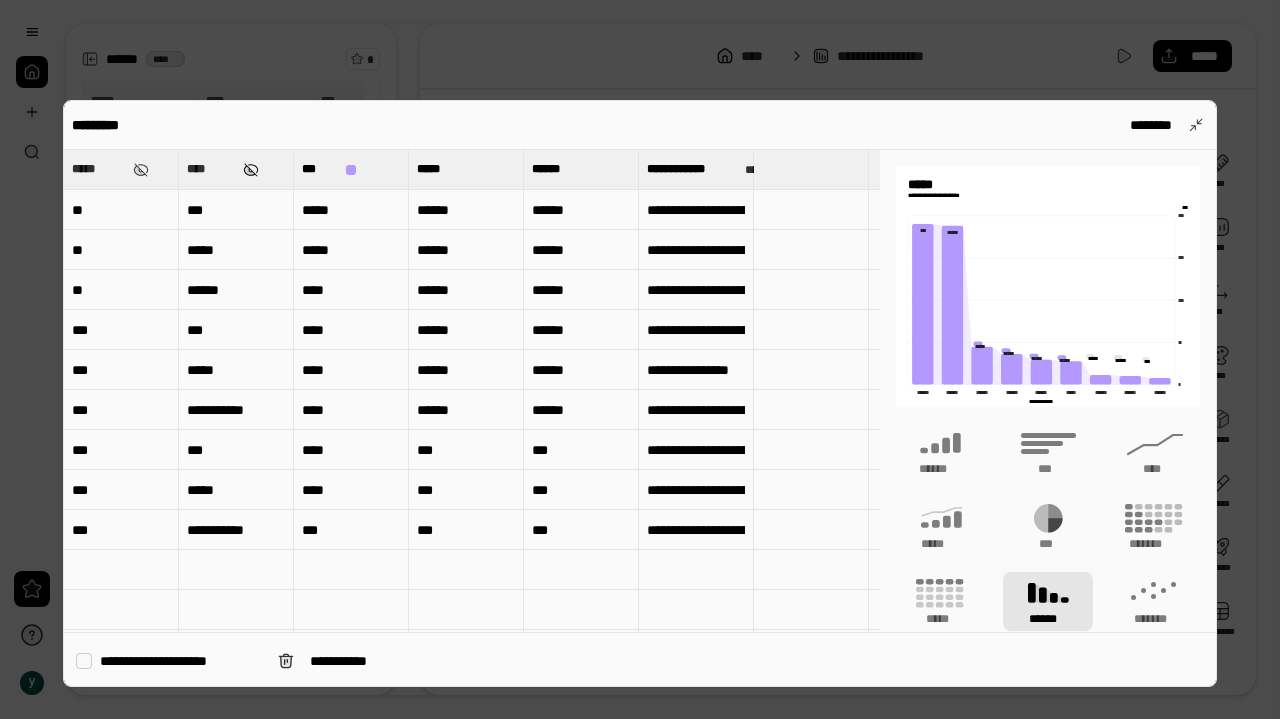 click at bounding box center [251, 170] 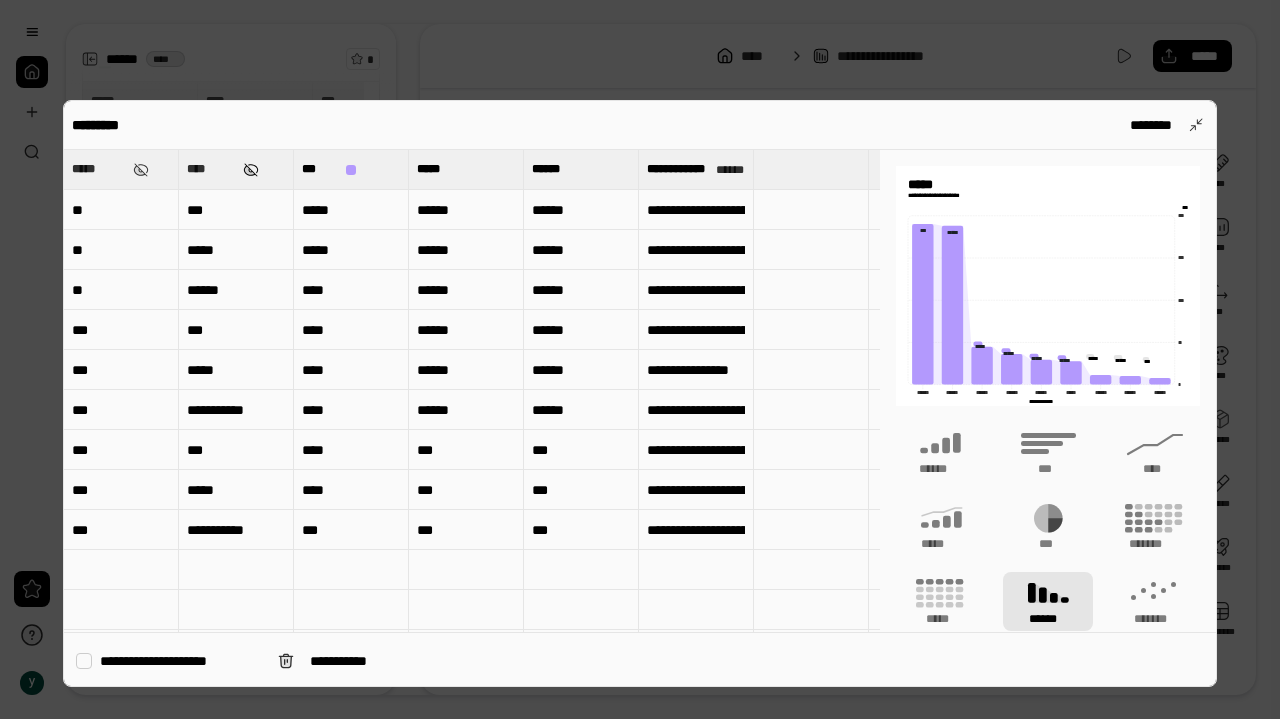 click at bounding box center (251, 170) 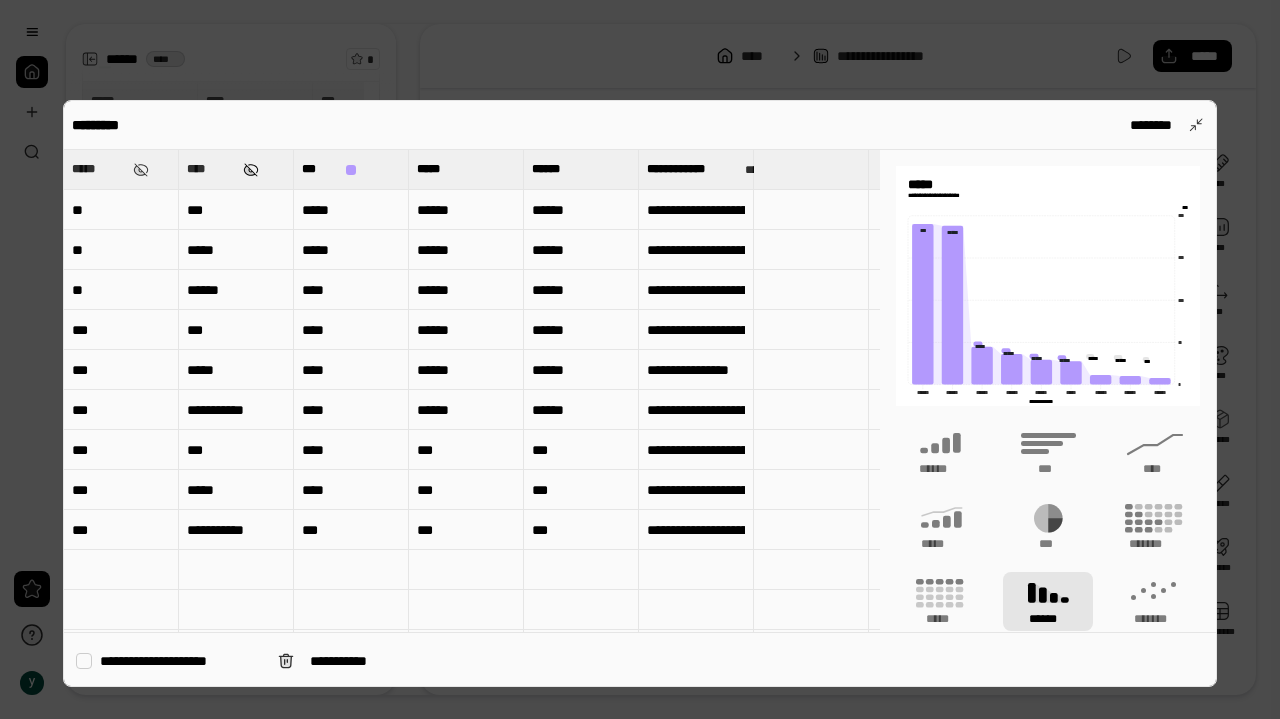 click at bounding box center [251, 170] 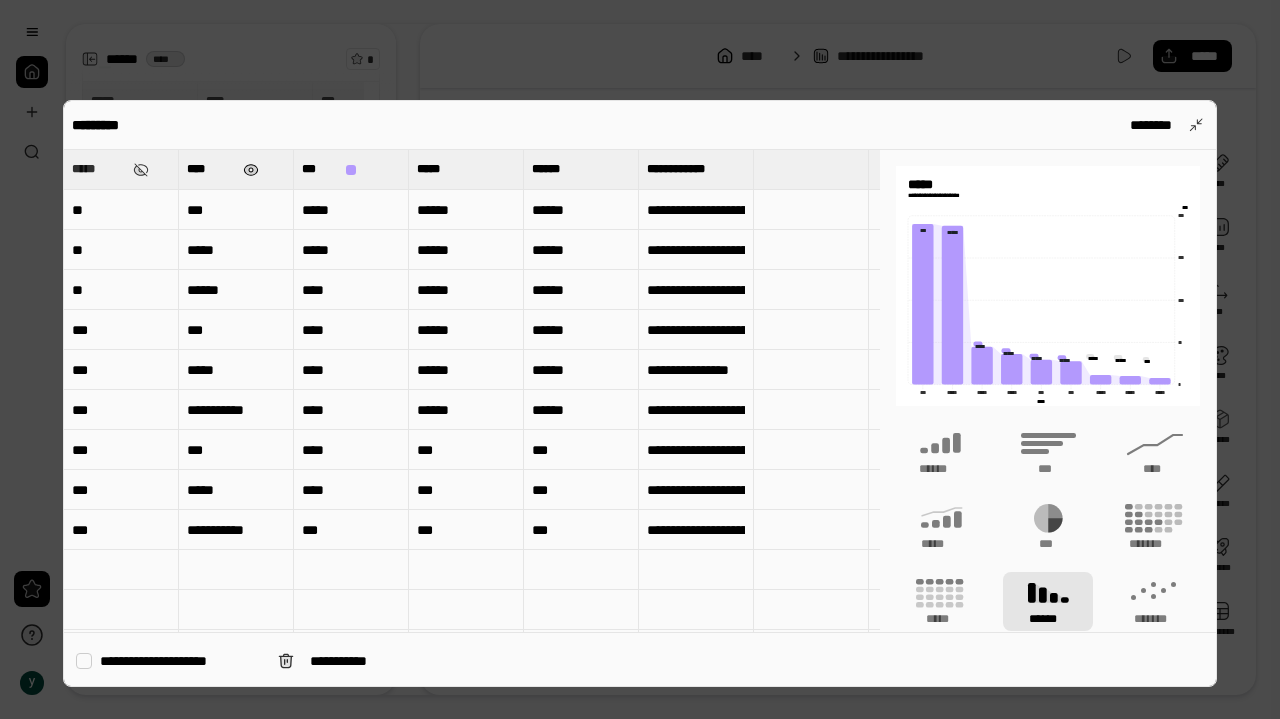 click at bounding box center [251, 170] 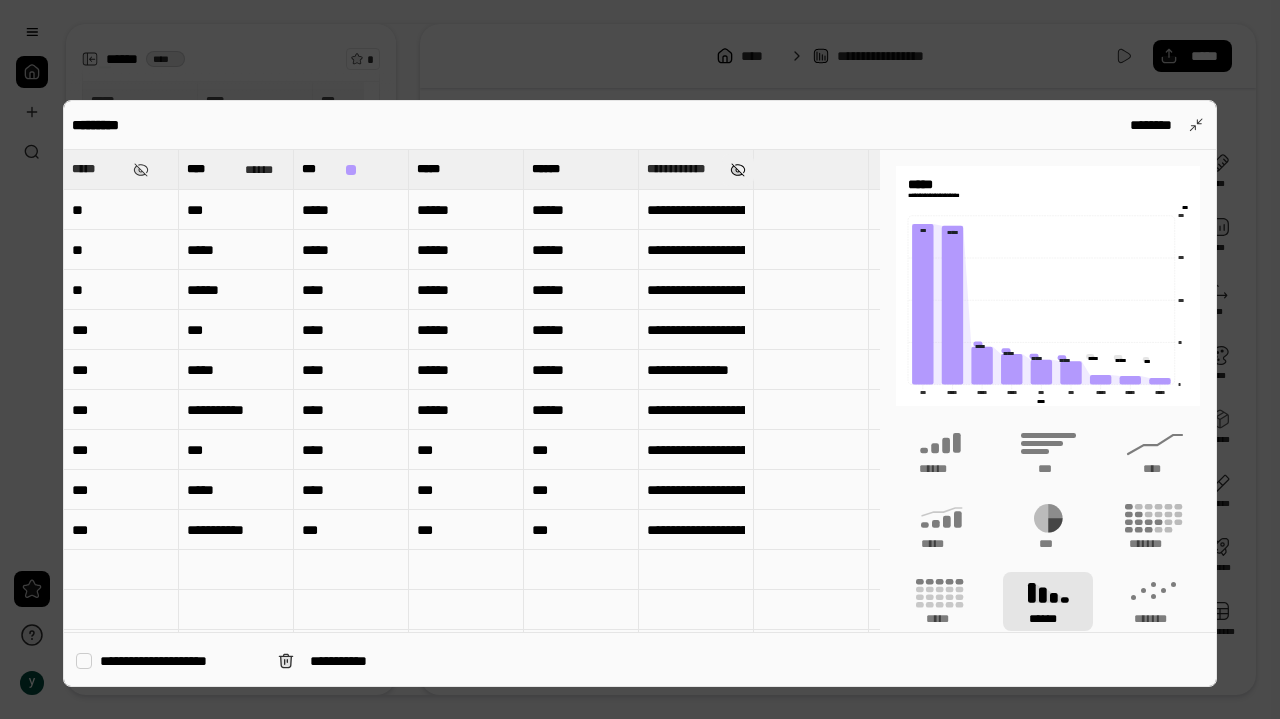 click at bounding box center (738, 170) 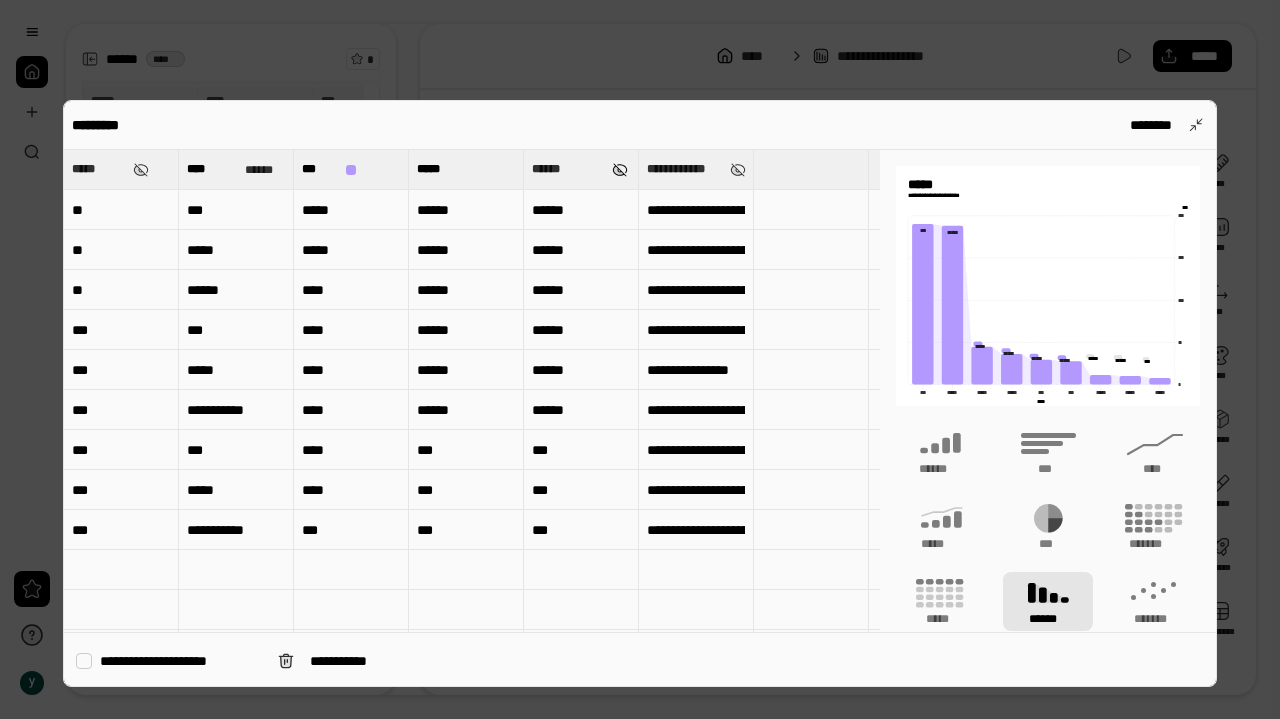 click at bounding box center (620, 170) 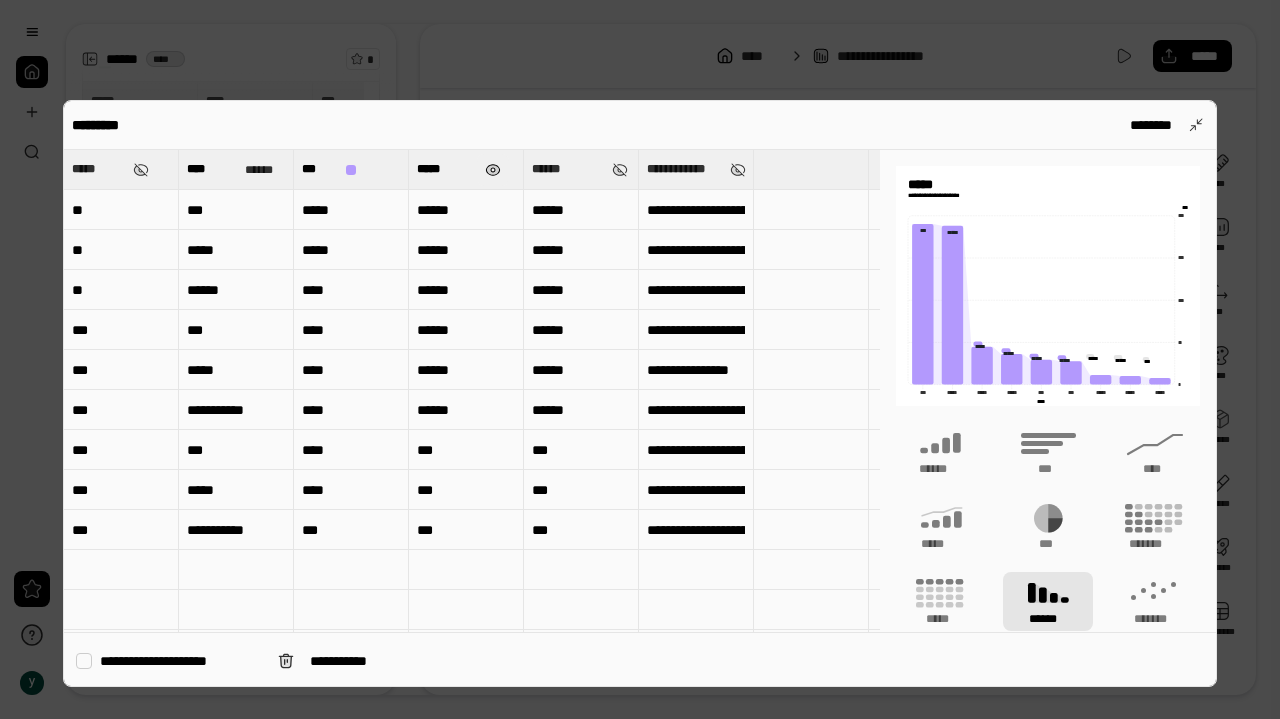 click at bounding box center (493, 170) 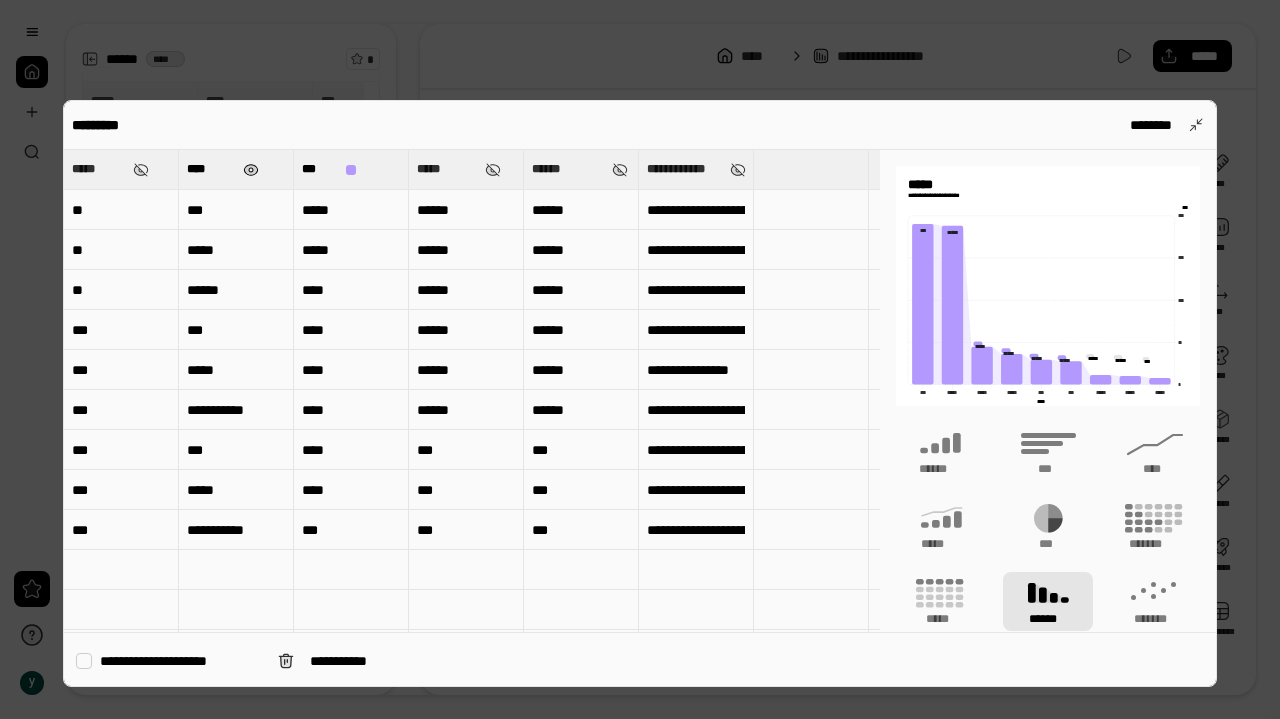 type on "***" 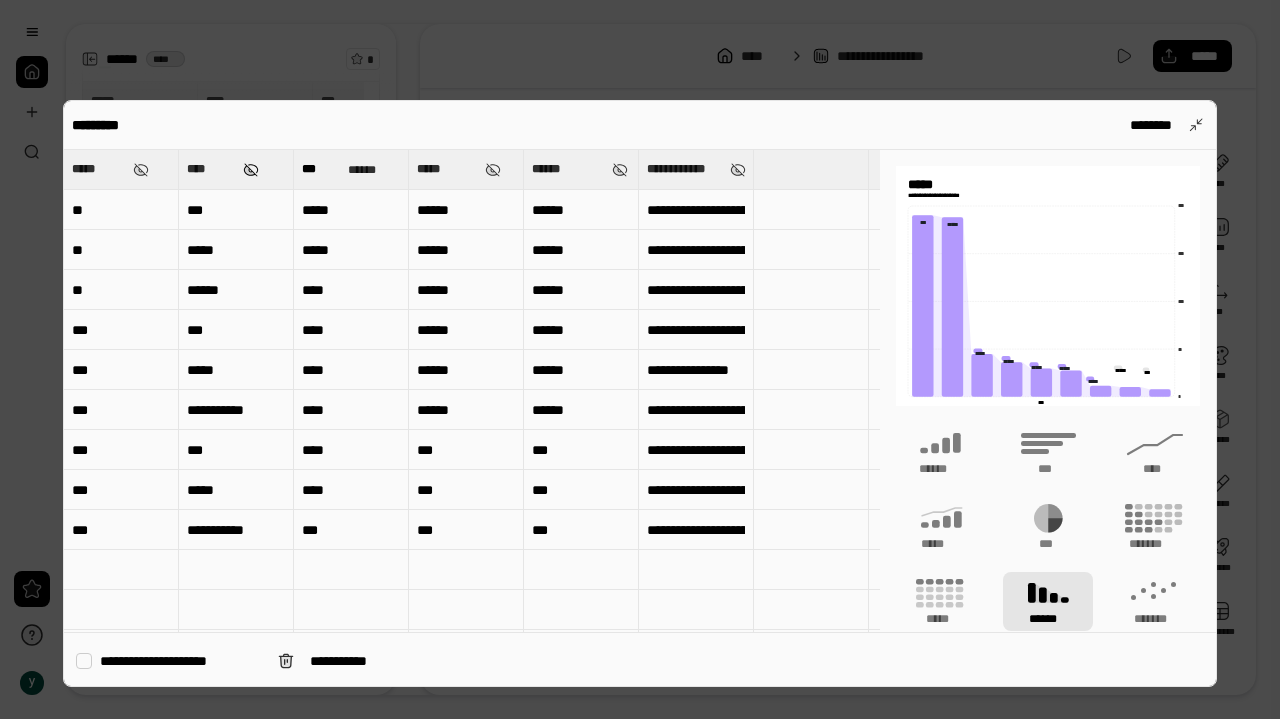 type on "****" 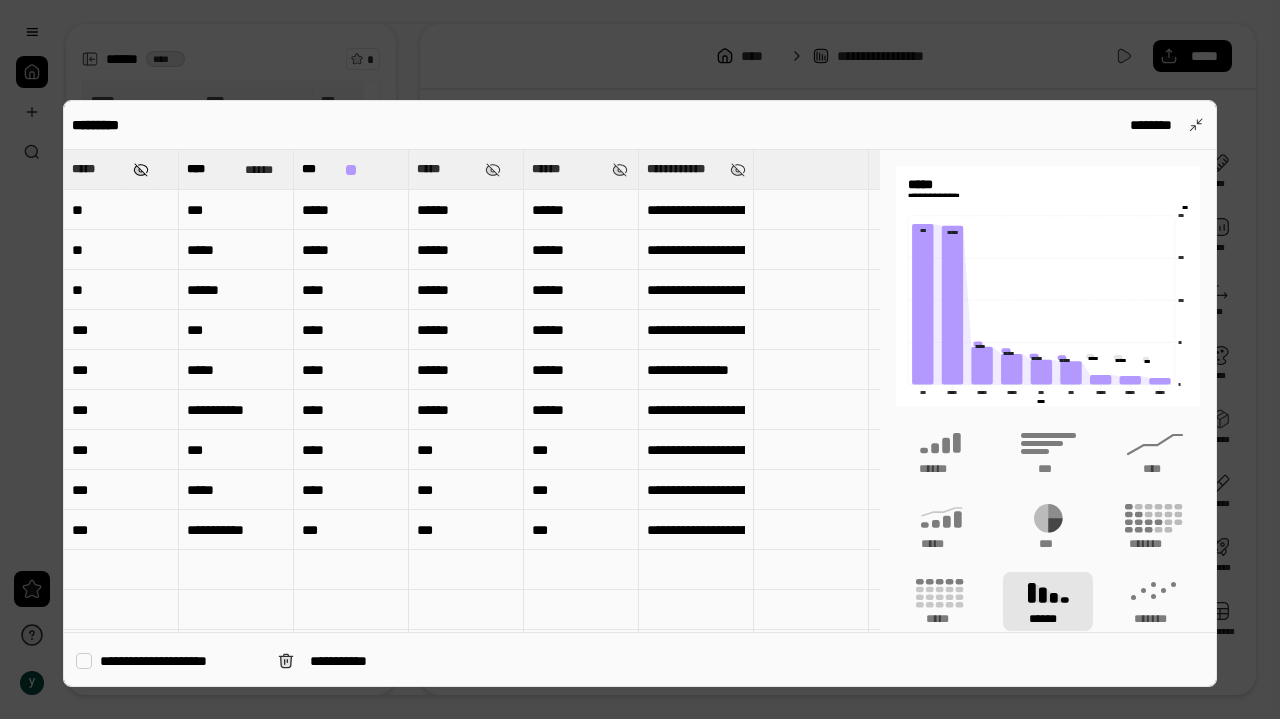 click at bounding box center (141, 170) 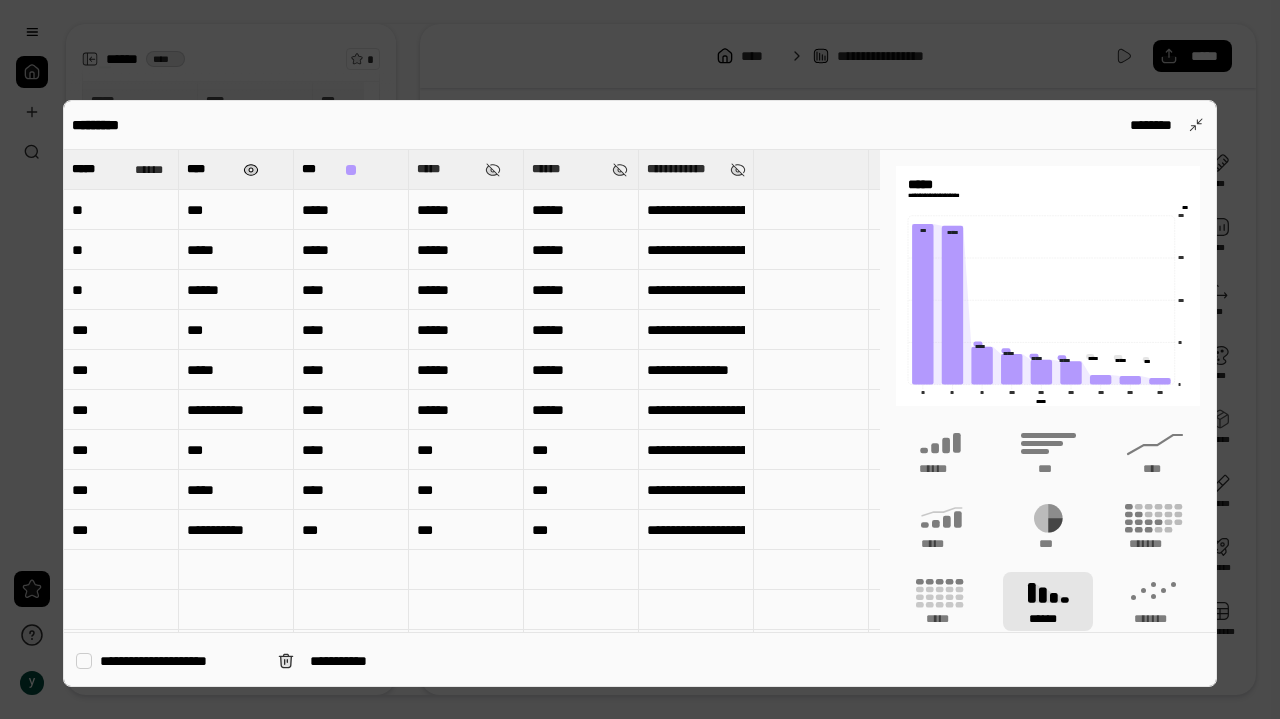 click at bounding box center (251, 170) 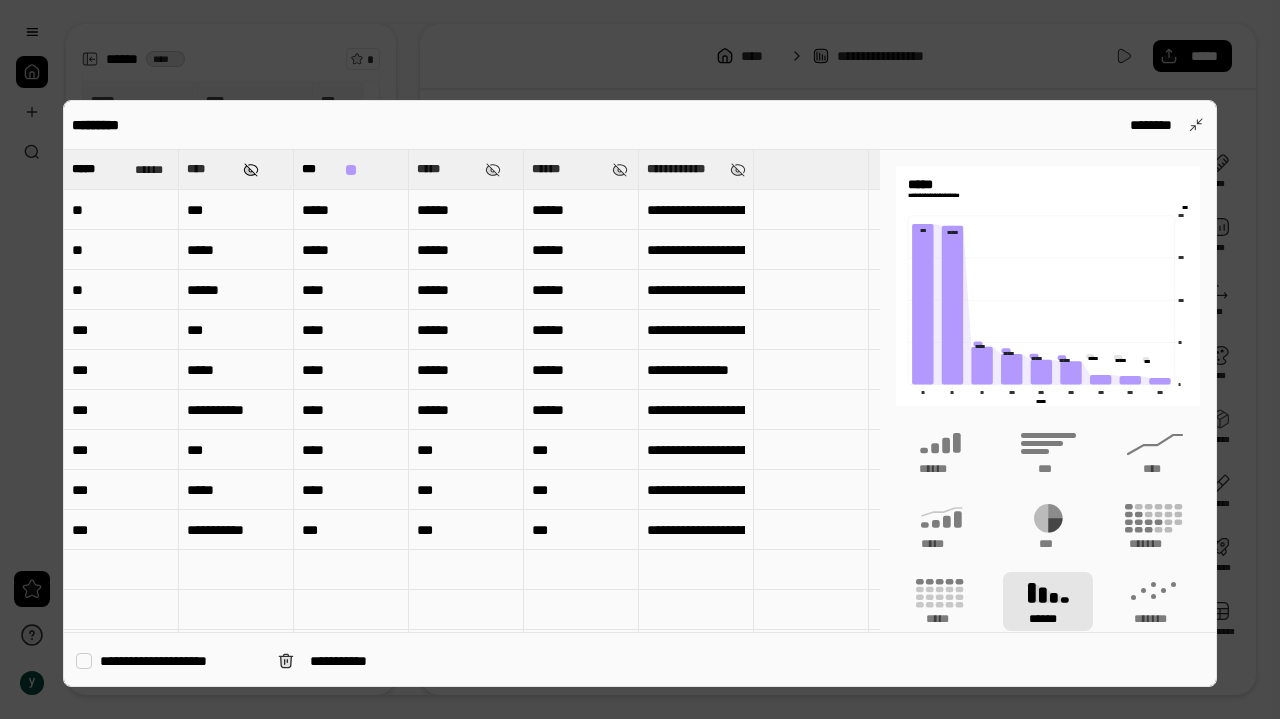 click at bounding box center (251, 170) 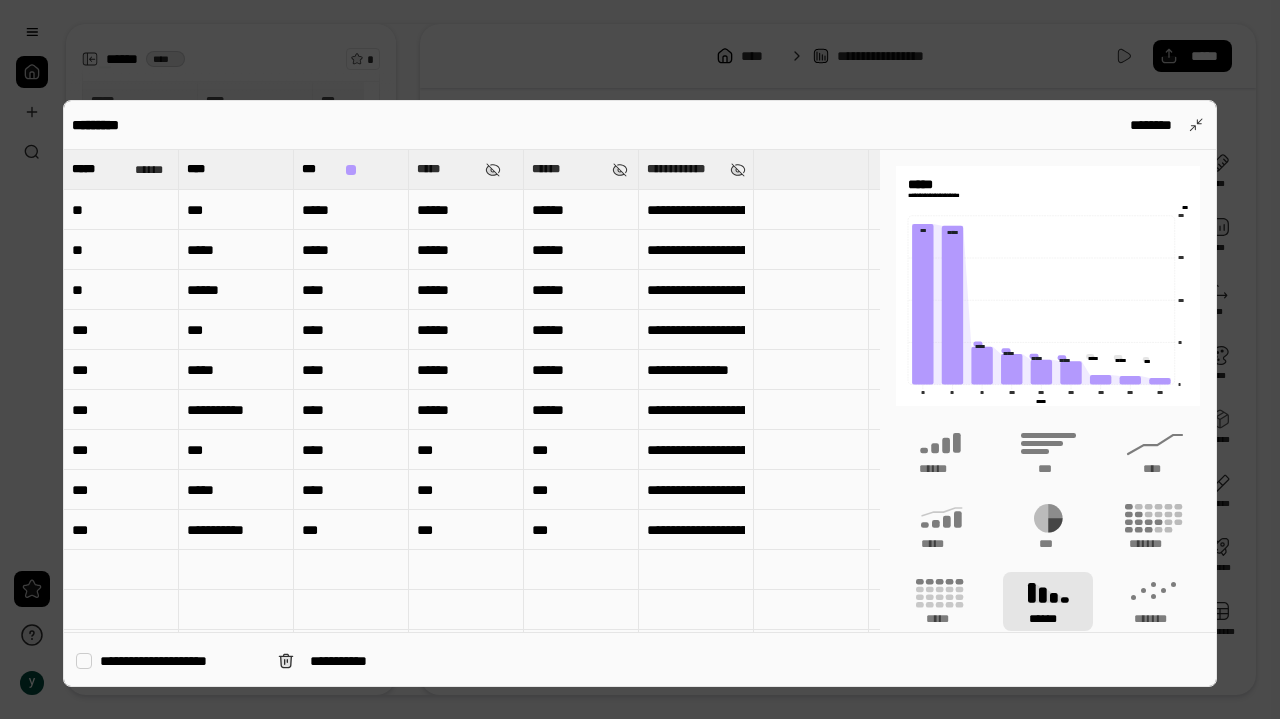 click on "**********" at bounding box center [181, 661] 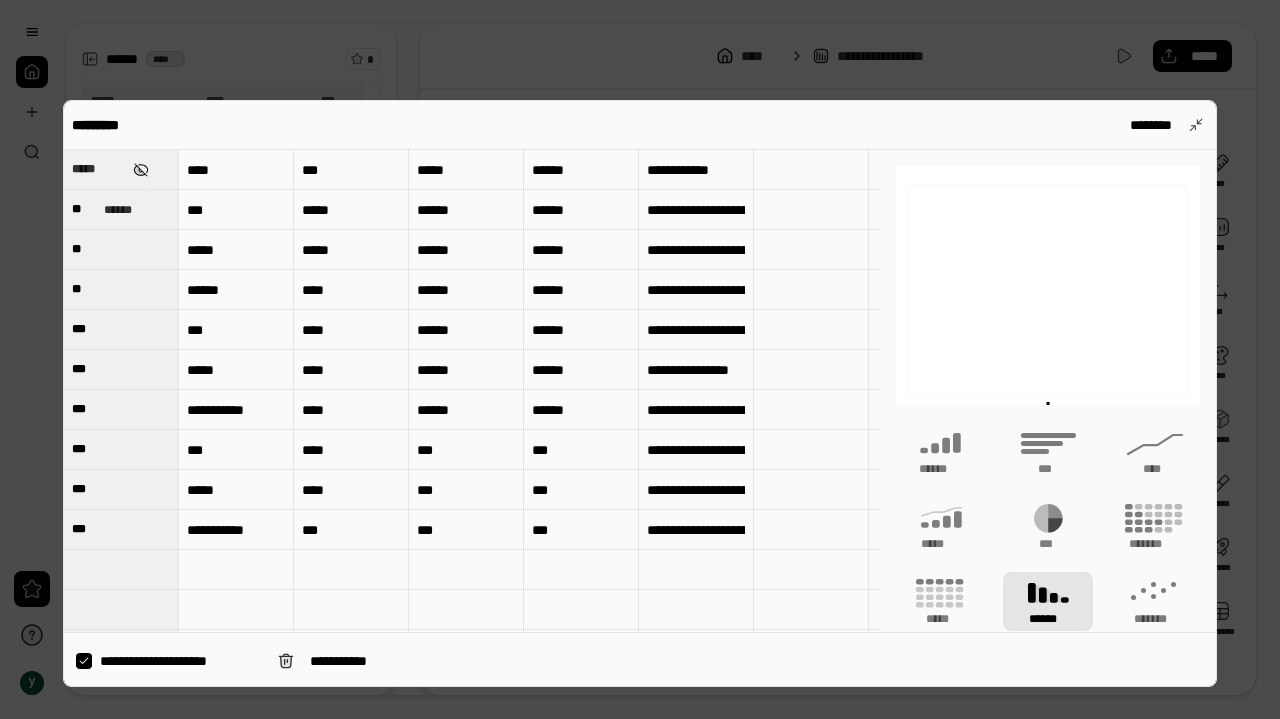 click at bounding box center (141, 170) 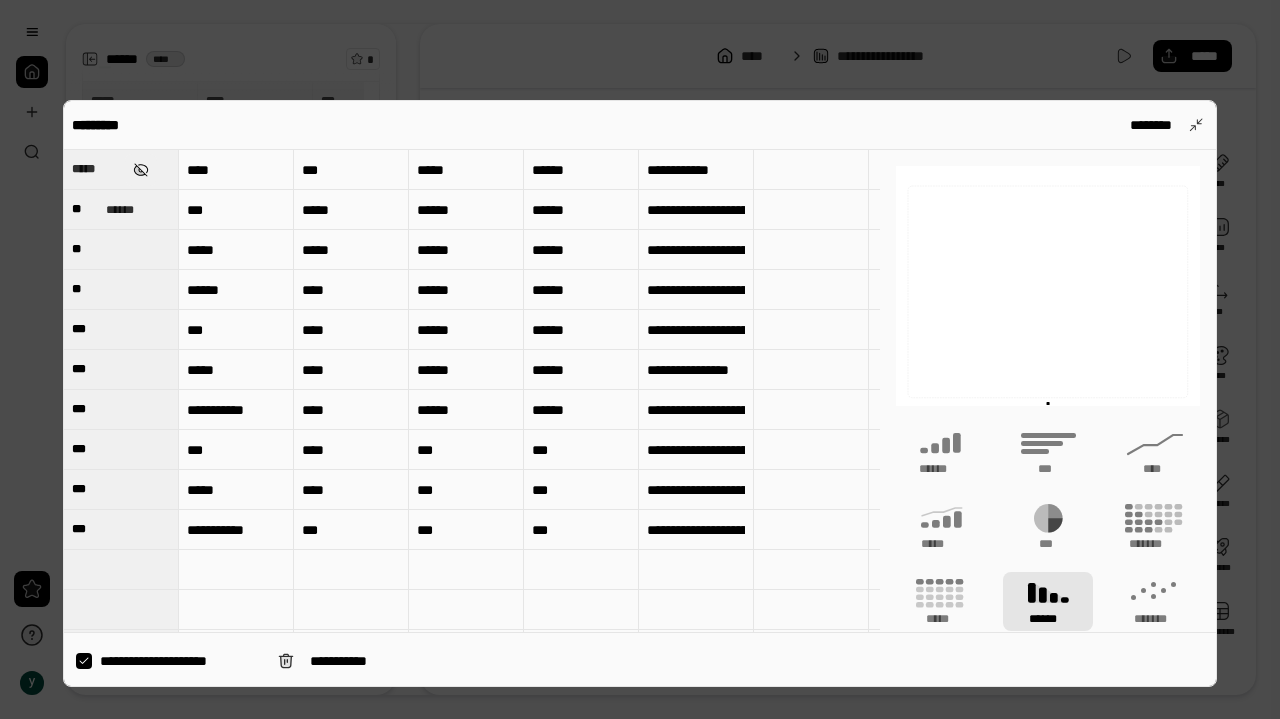 click at bounding box center [141, 170] 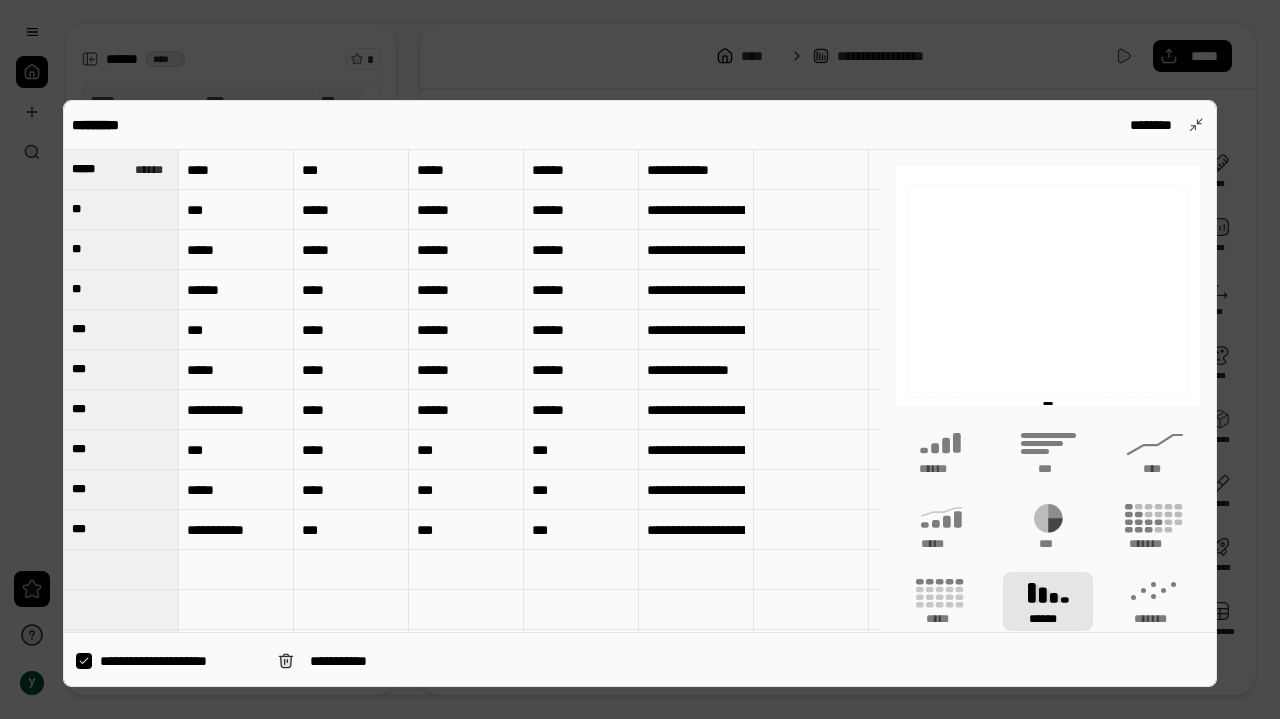 click on "***" at bounding box center [351, 170] 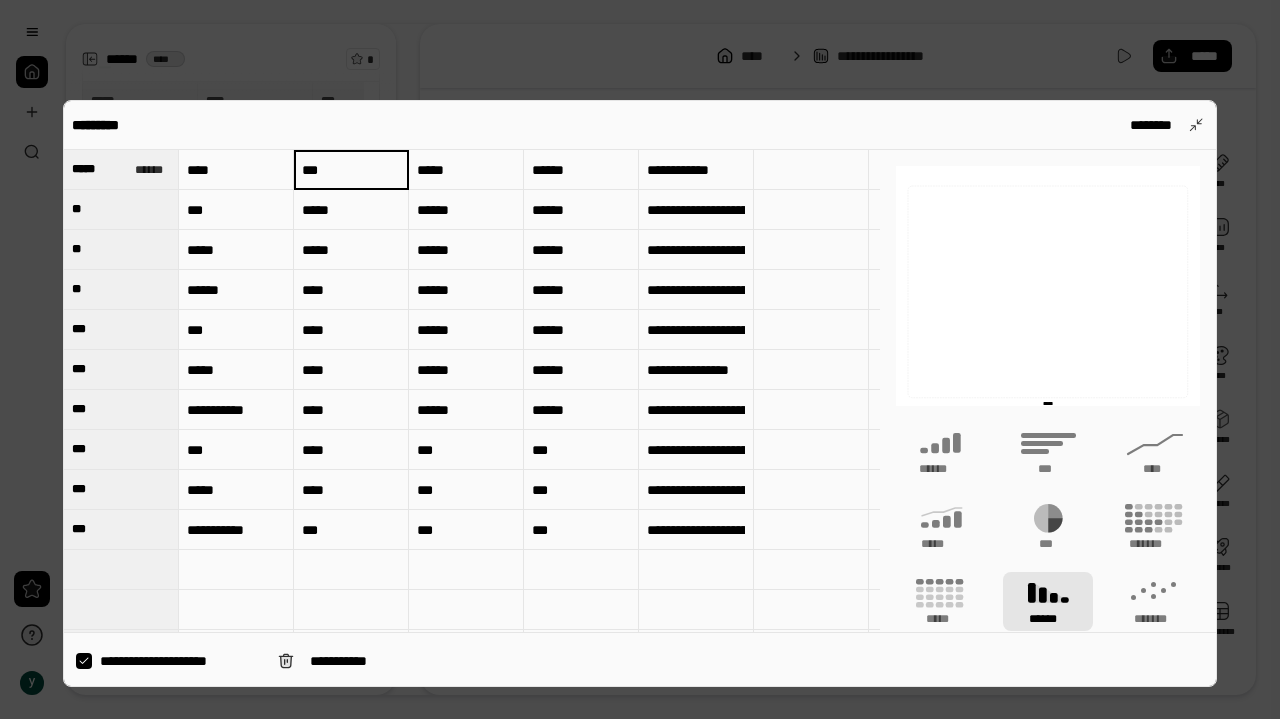 click on "***" at bounding box center [351, 170] 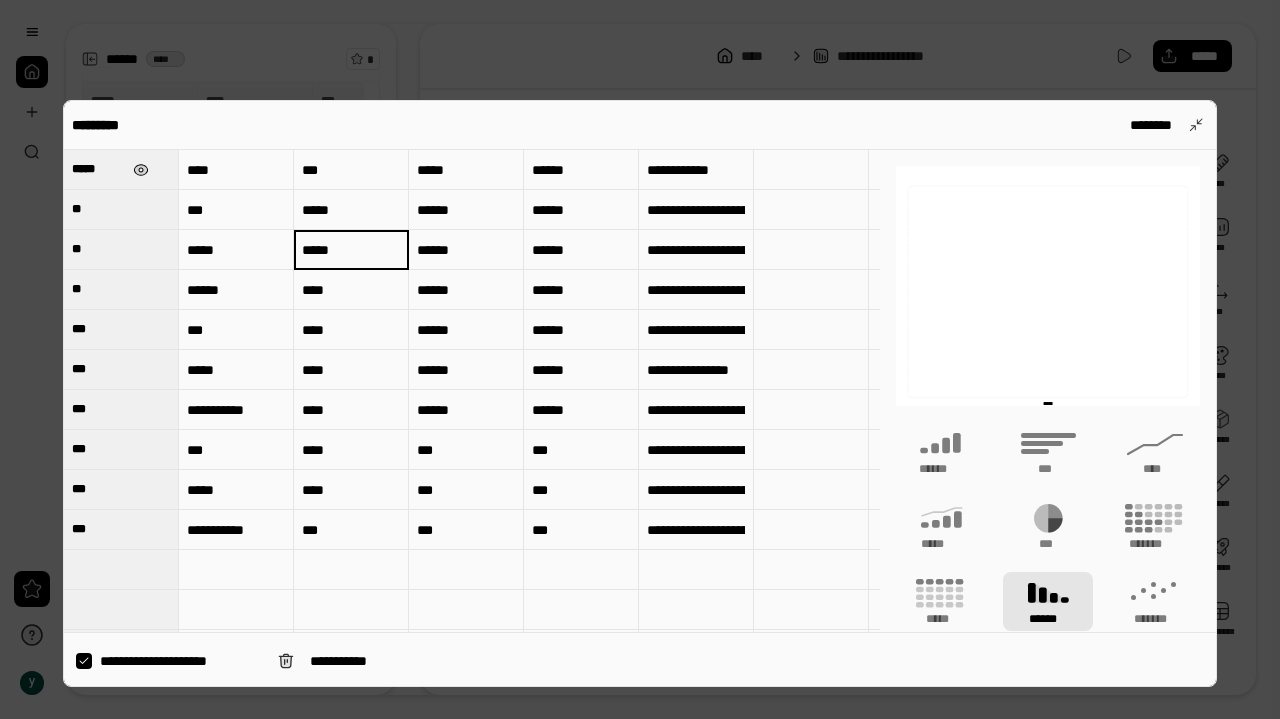 type on "**" 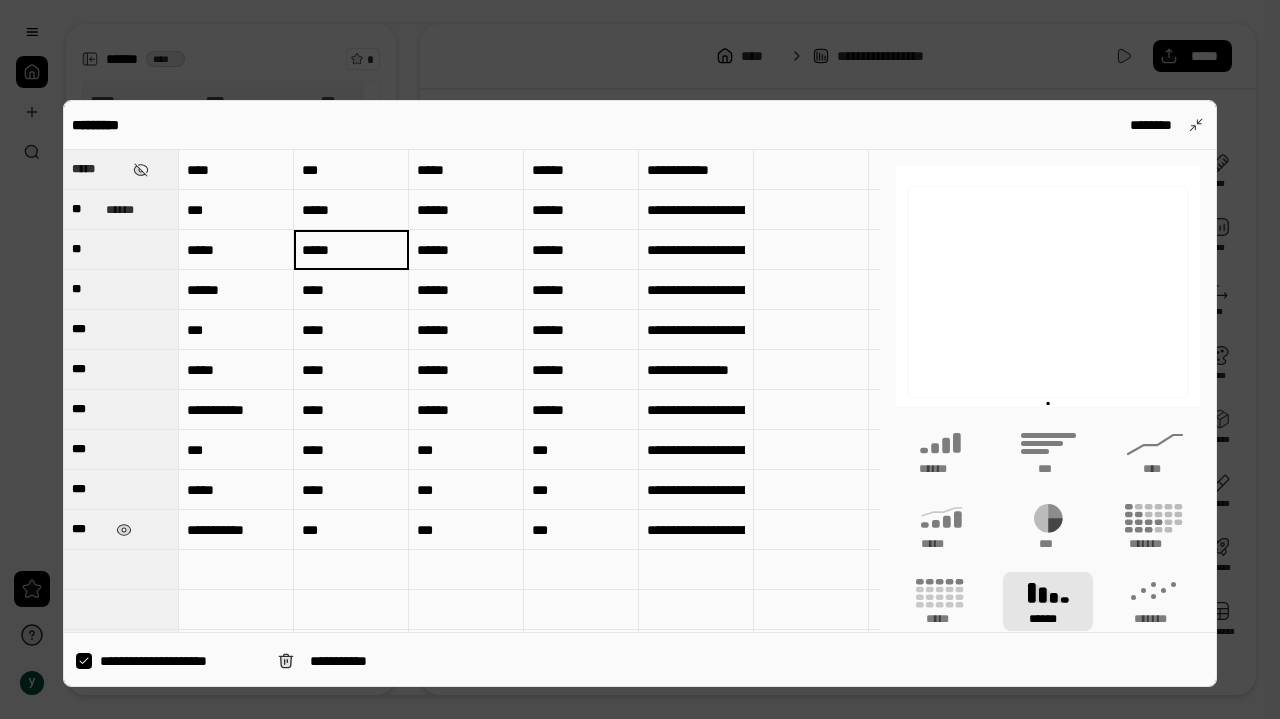 drag, startPoint x: 139, startPoint y: 176, endPoint x: 157, endPoint y: 456, distance: 280.57797 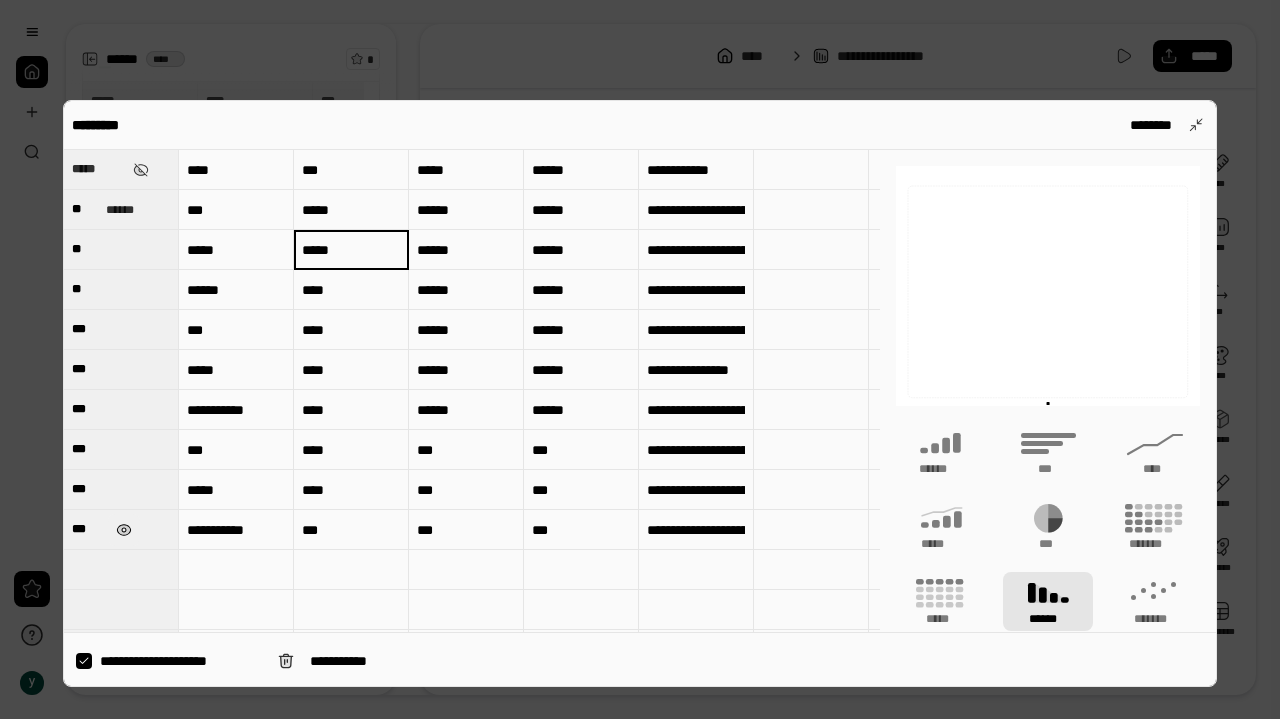 click at bounding box center (124, 530) 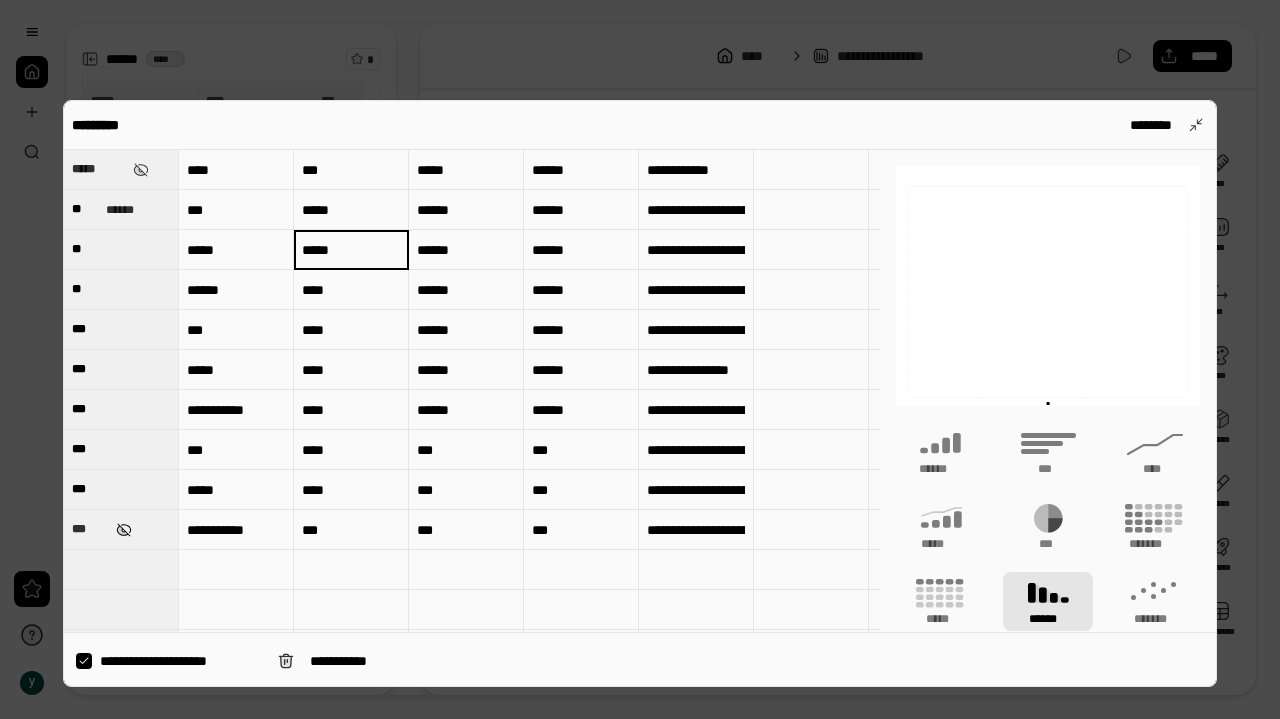 click at bounding box center (124, 530) 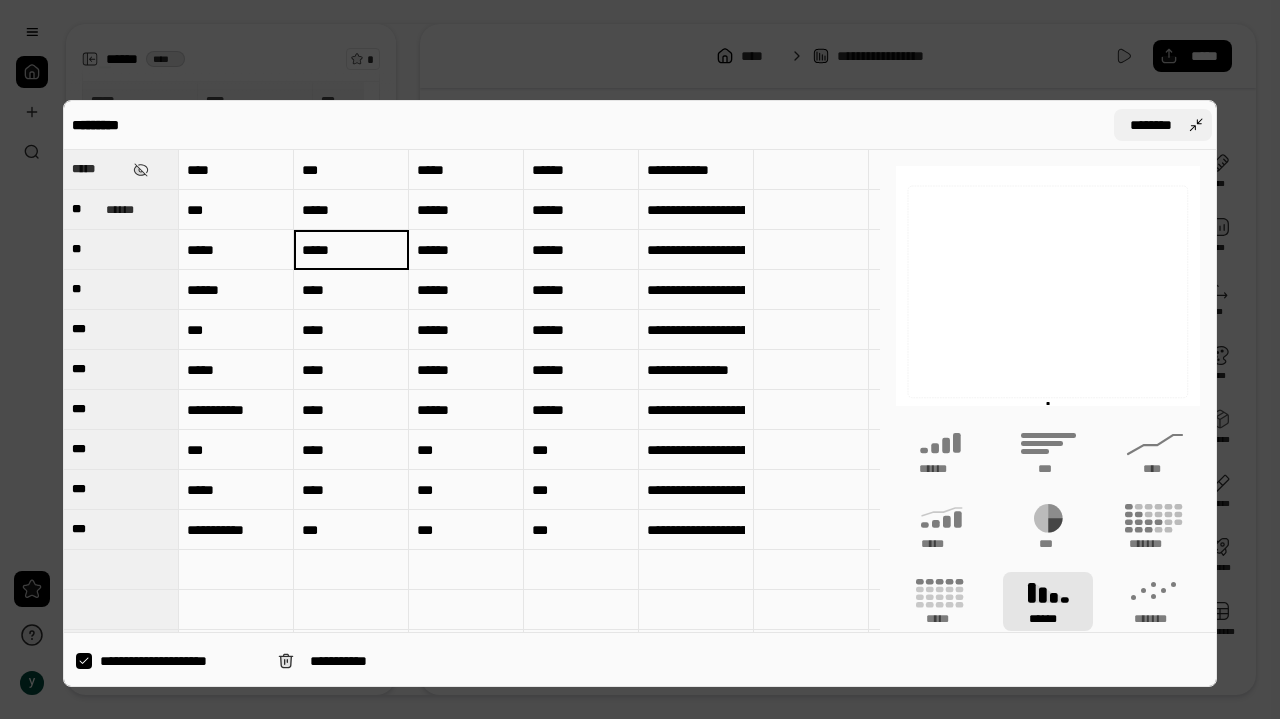 click on "********" at bounding box center (1163, 125) 